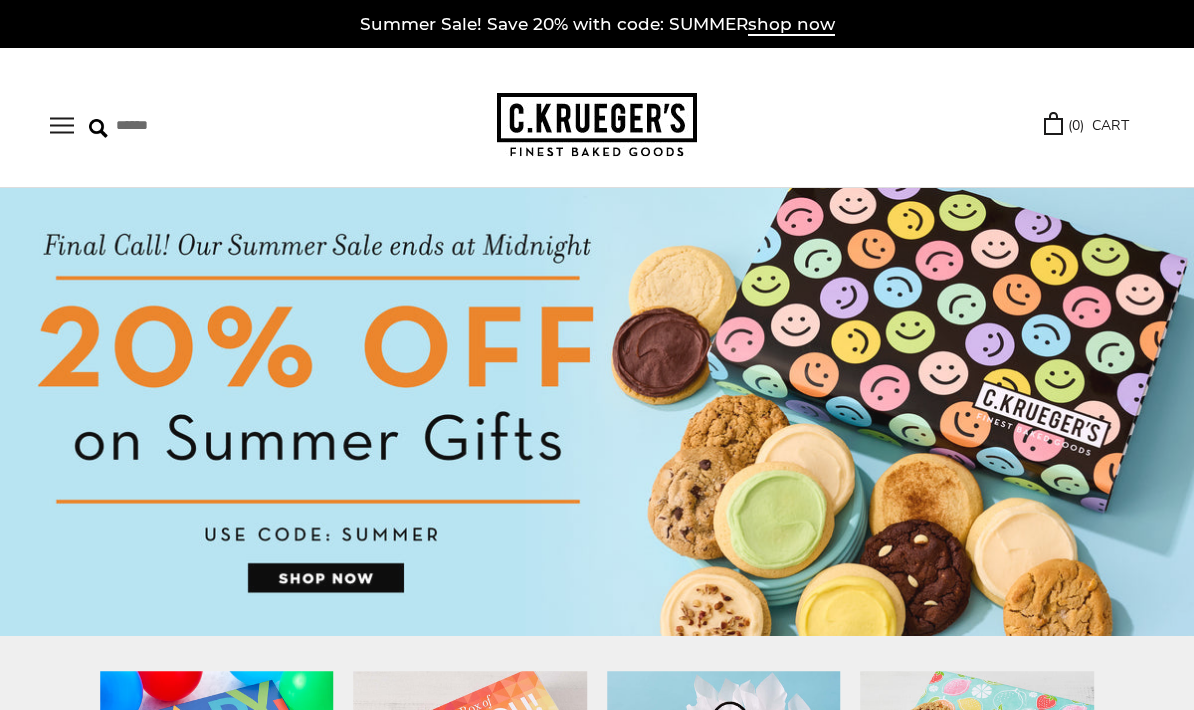 scroll, scrollTop: 0, scrollLeft: 0, axis: both 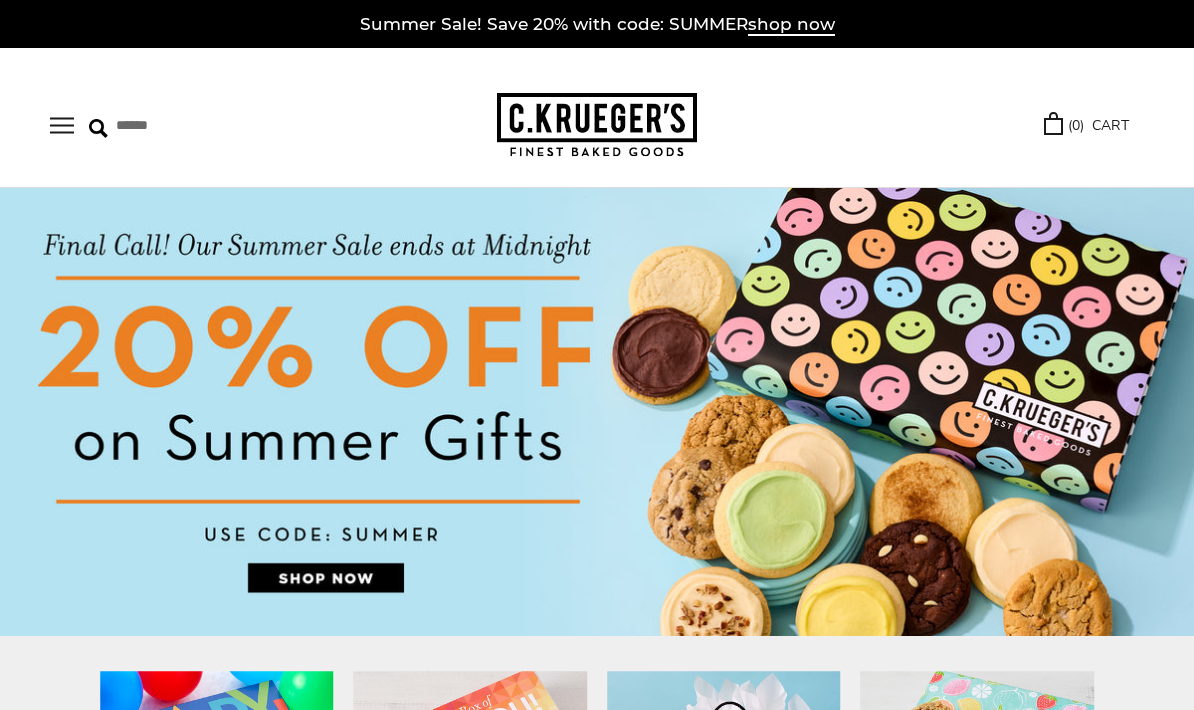 click at bounding box center [62, 125] 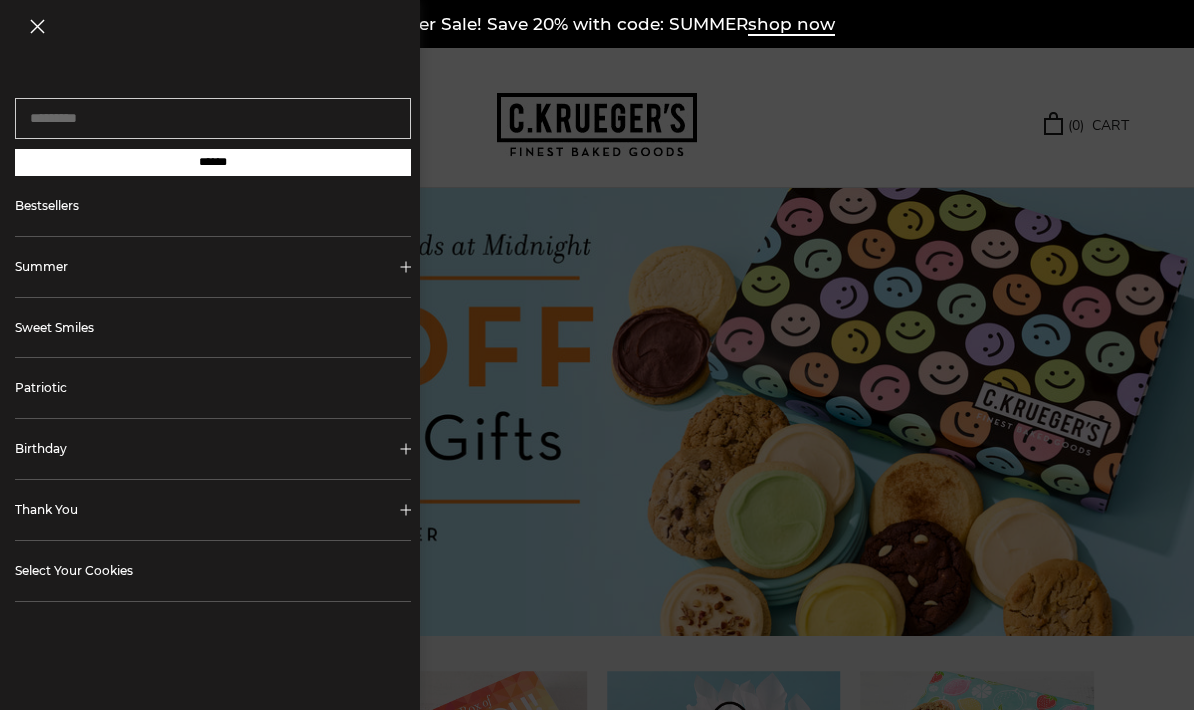 click at bounding box center (597, 355) 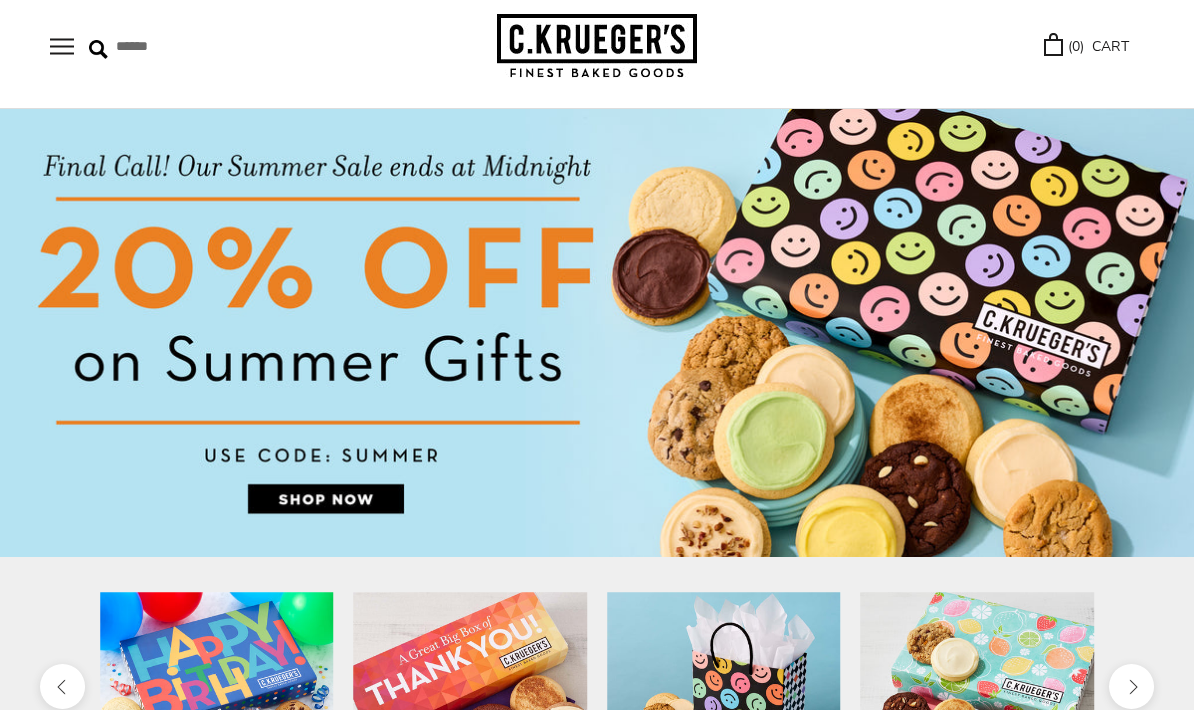 scroll, scrollTop: 79, scrollLeft: 0, axis: vertical 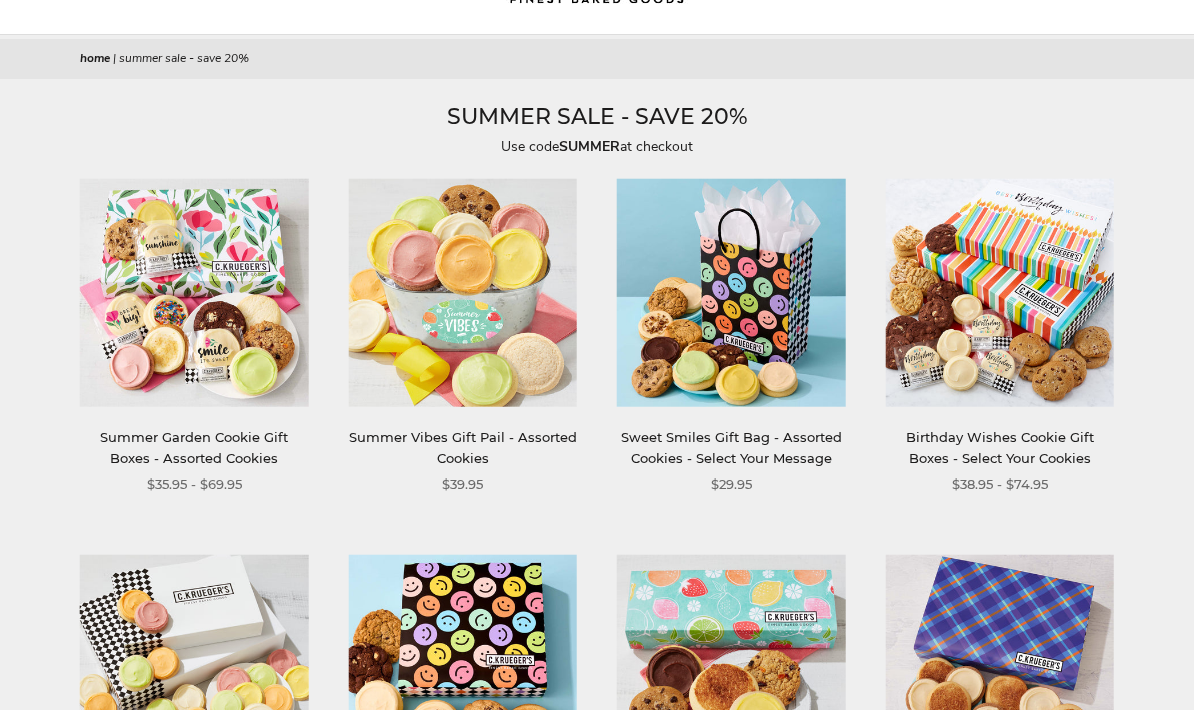 click at bounding box center [1000, 292] 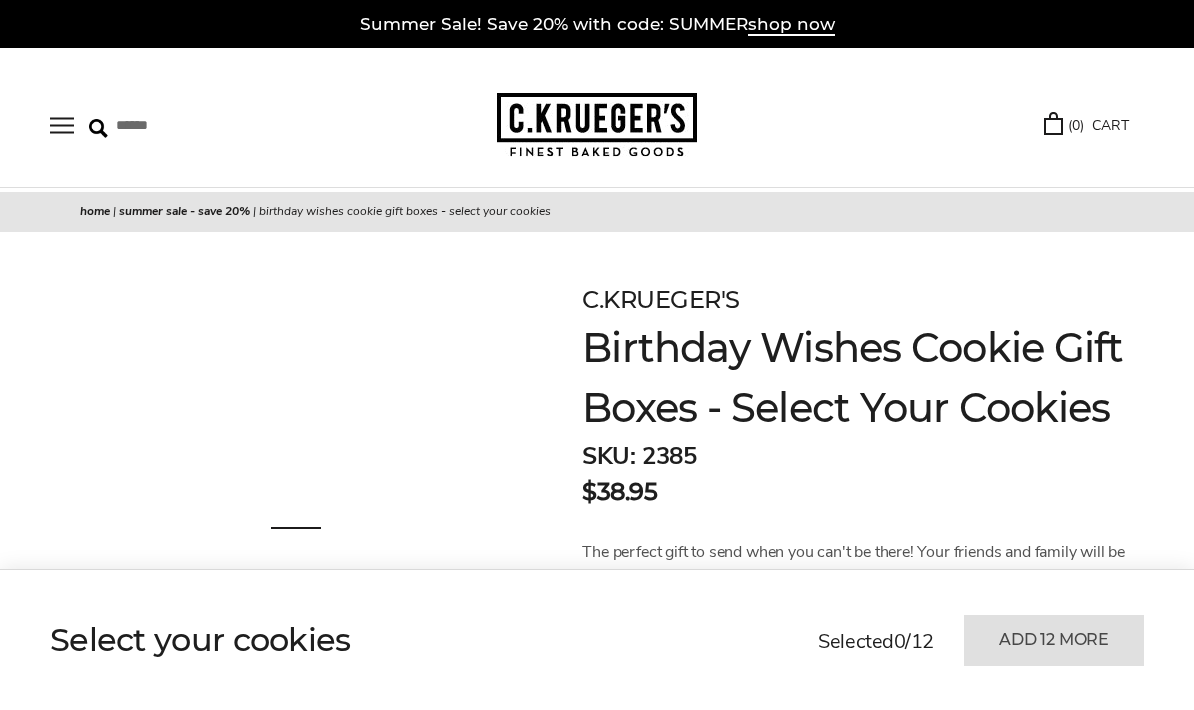 scroll, scrollTop: 0, scrollLeft: 0, axis: both 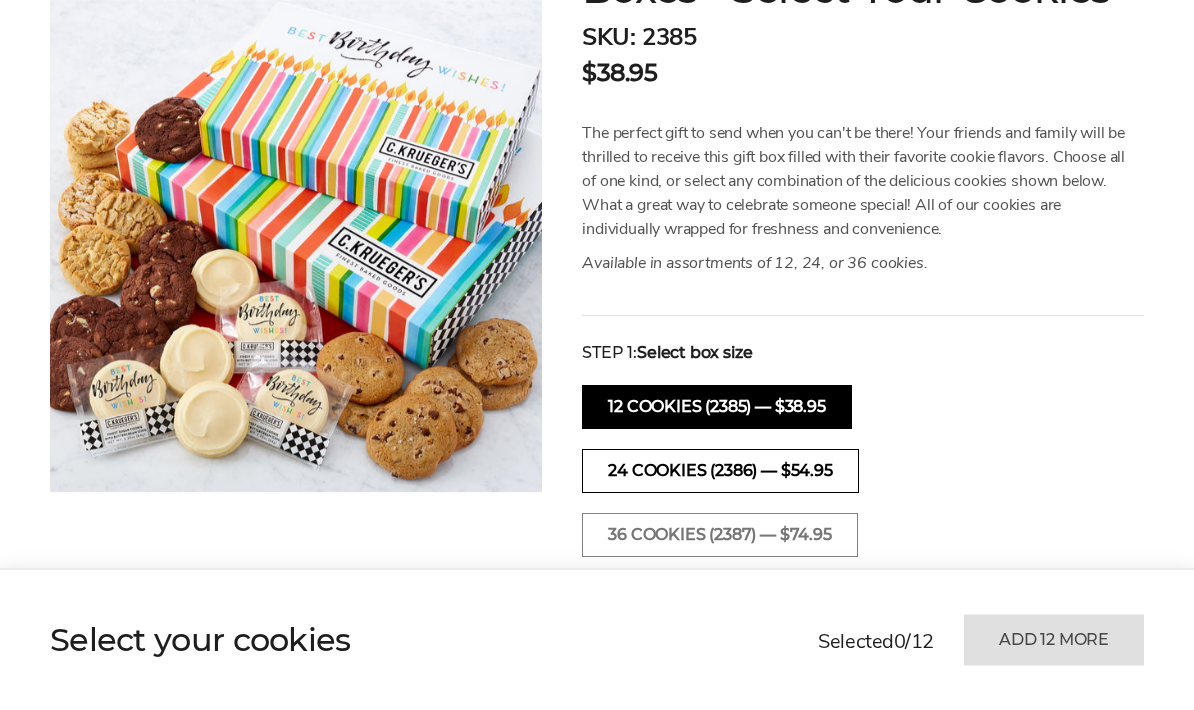 click on "24 Cookies (2386)  — $54.95" at bounding box center (720, 472) 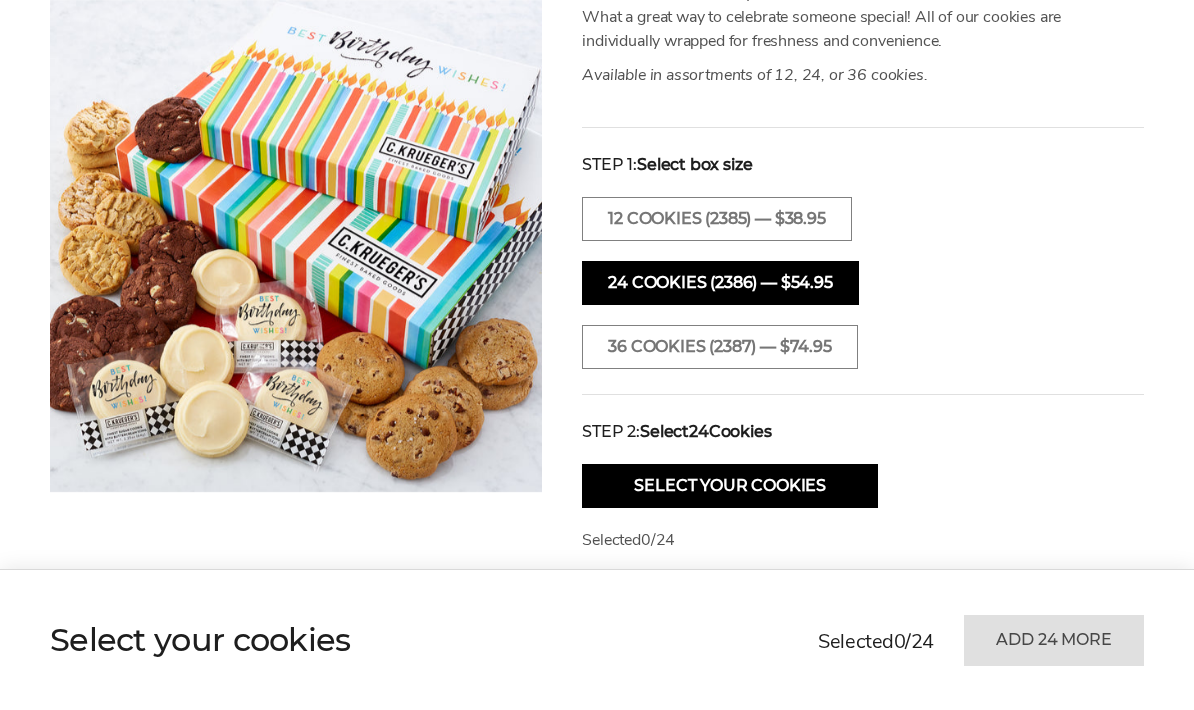 scroll, scrollTop: 603, scrollLeft: 0, axis: vertical 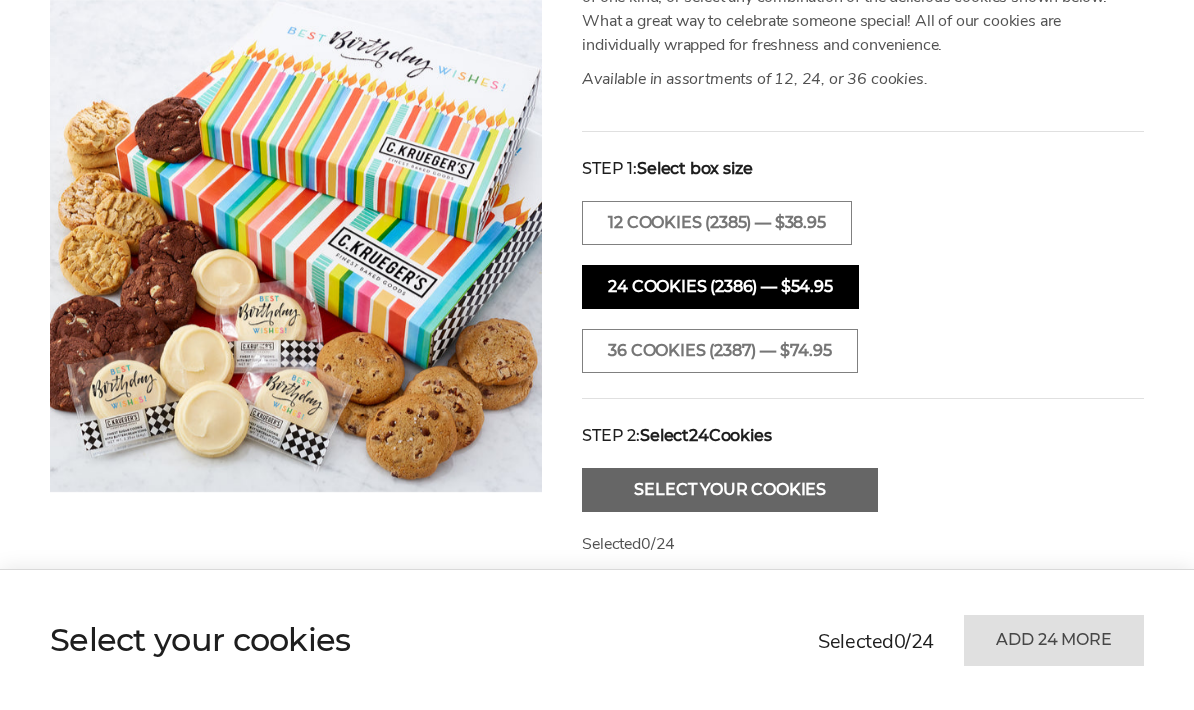 click on "Select Your Cookies" at bounding box center (730, 490) 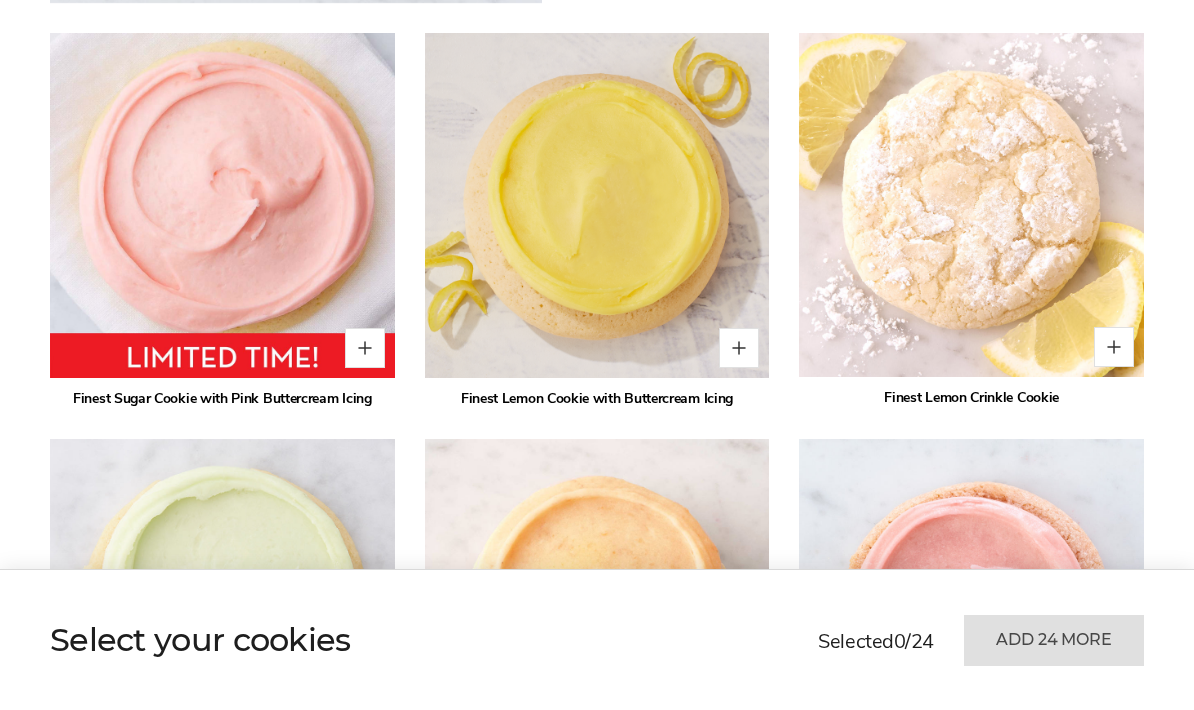 scroll, scrollTop: 1480, scrollLeft: 0, axis: vertical 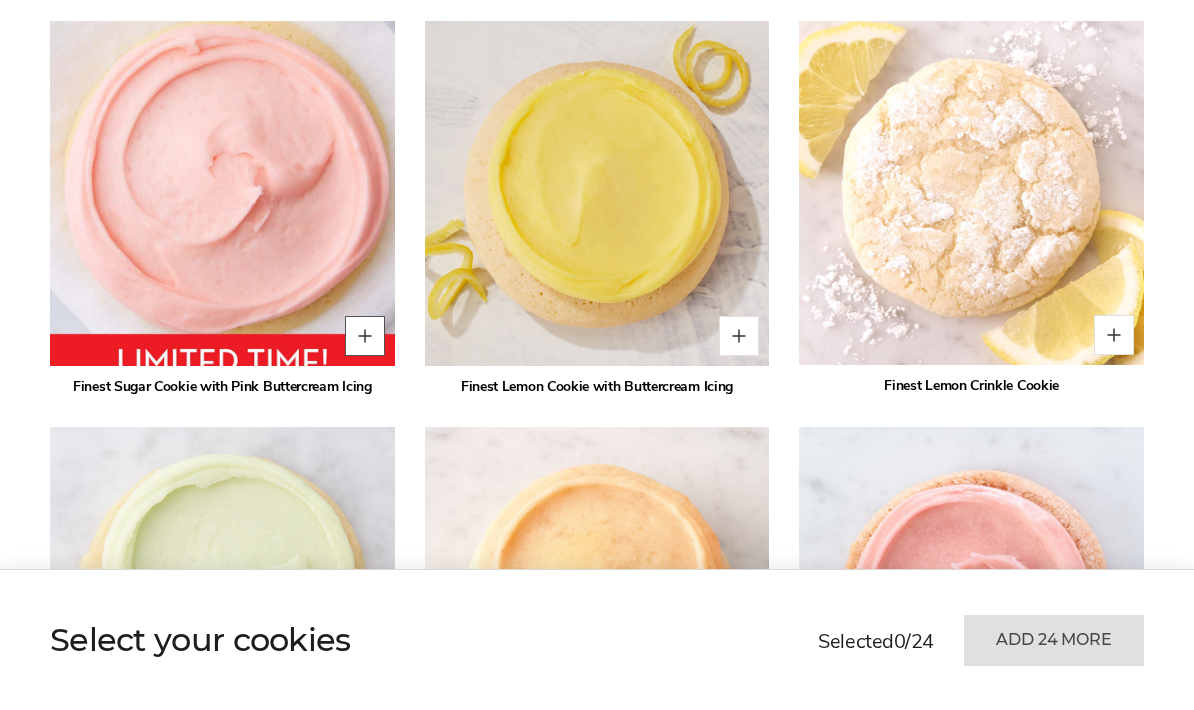click at bounding box center [365, 336] 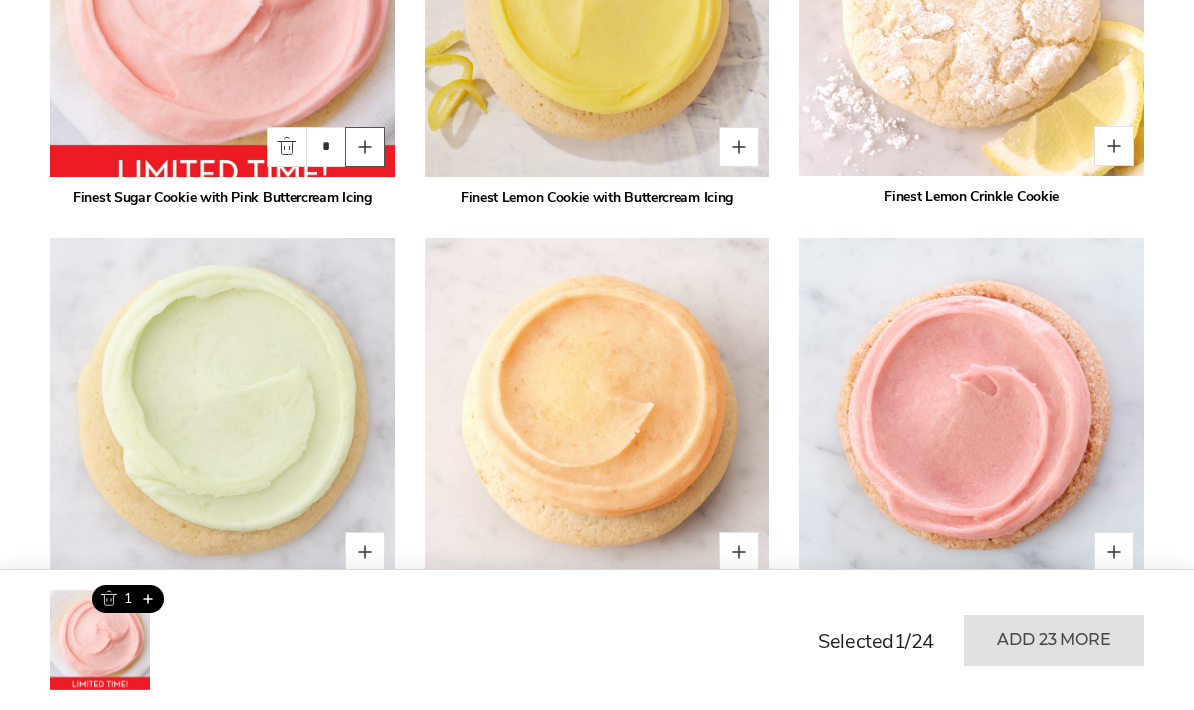 scroll, scrollTop: 1666, scrollLeft: 0, axis: vertical 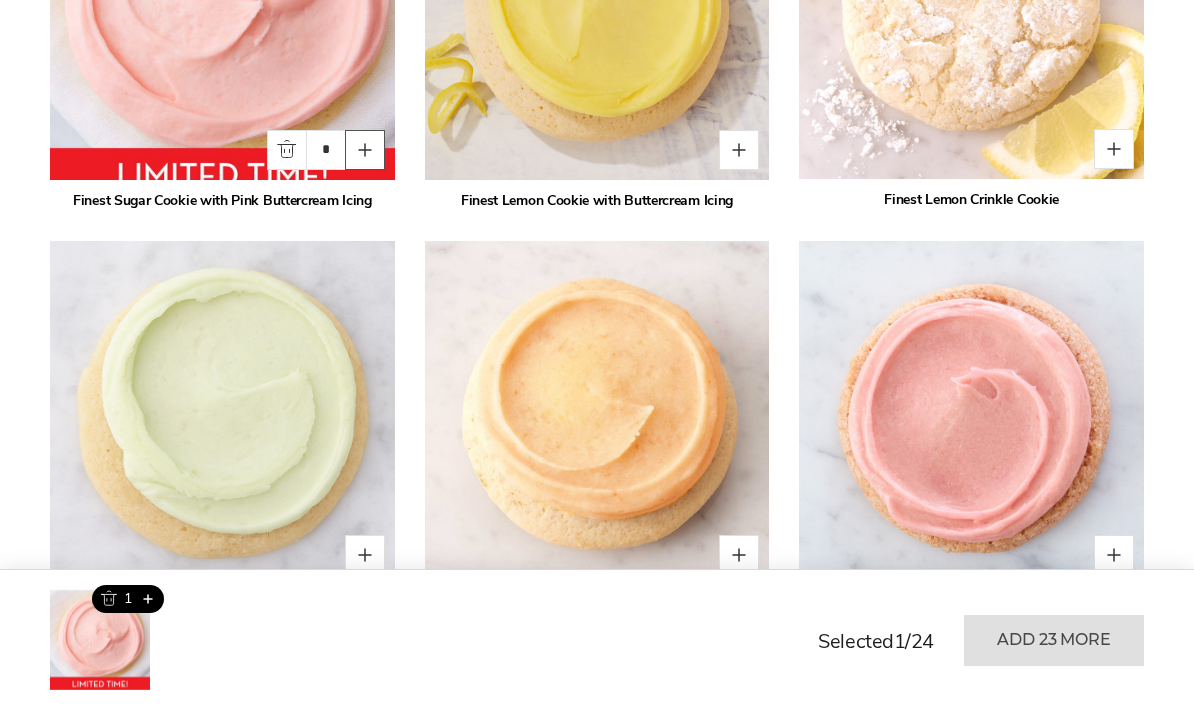 click at bounding box center (365, 150) 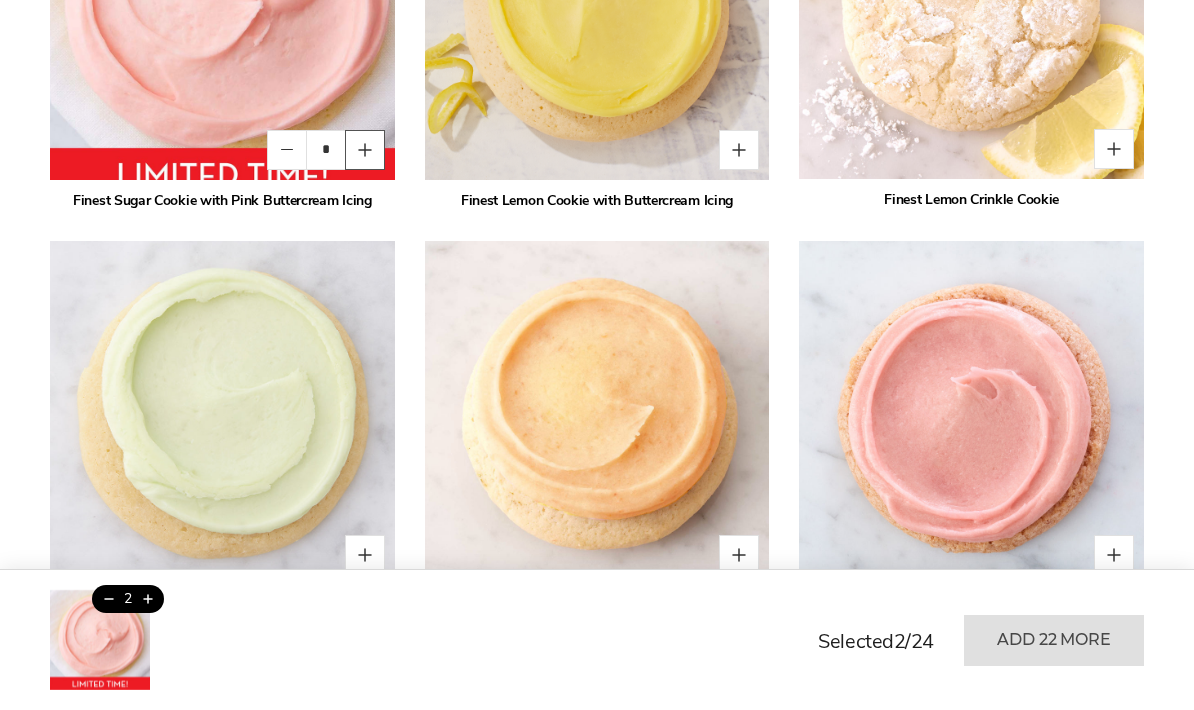 click at bounding box center (365, 150) 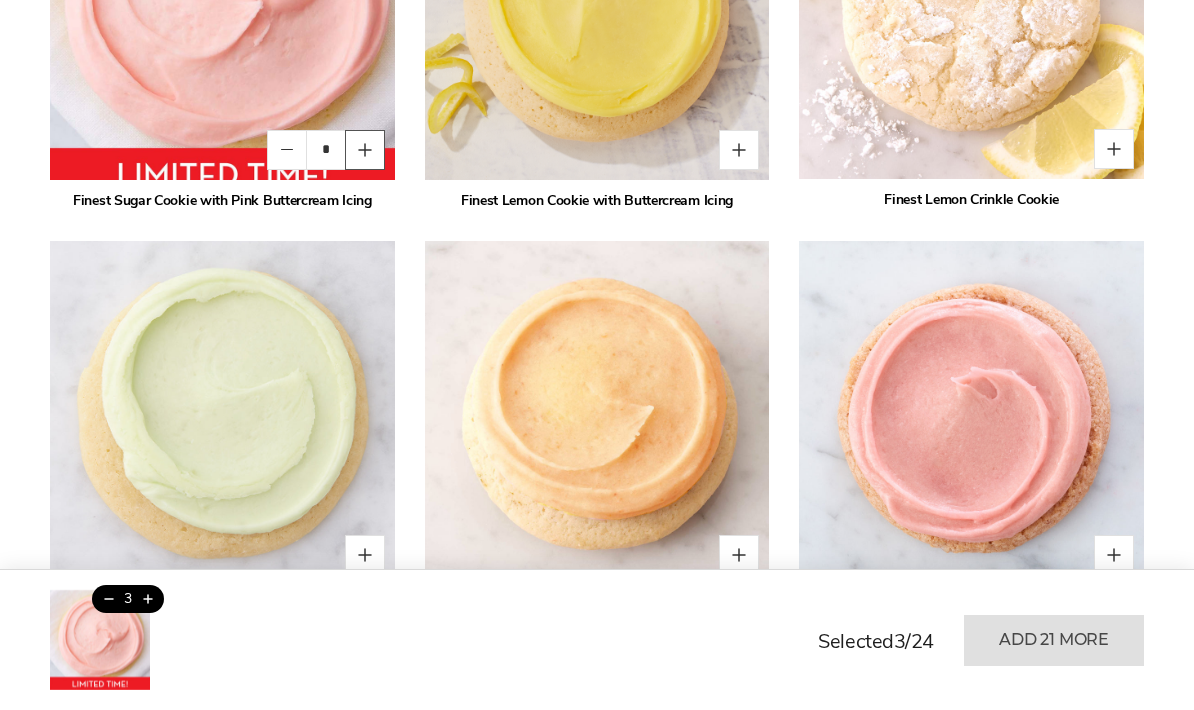 click at bounding box center (365, 150) 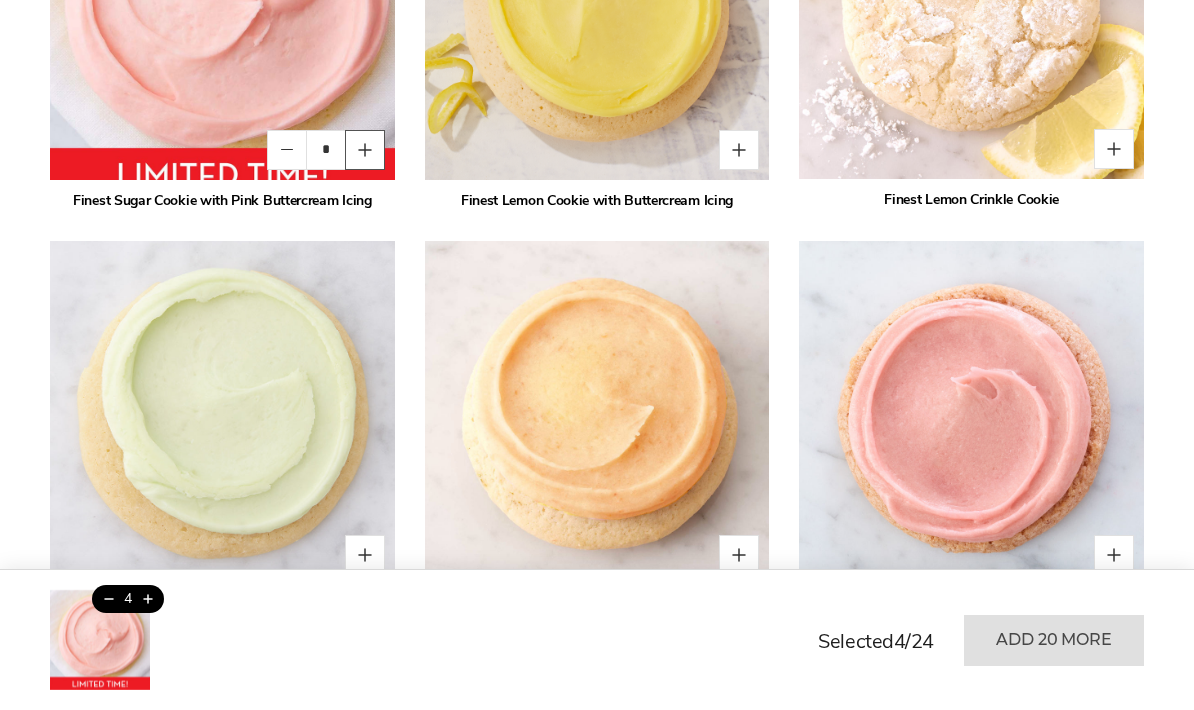 click at bounding box center (365, 150) 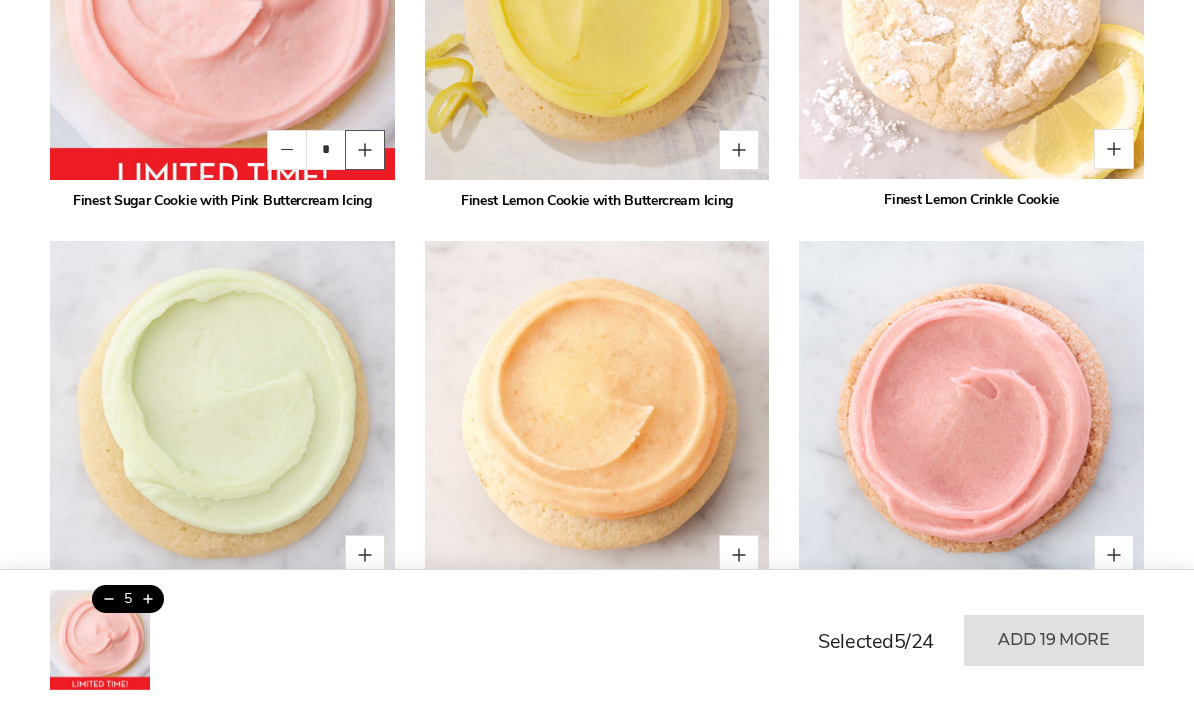 click at bounding box center [365, 150] 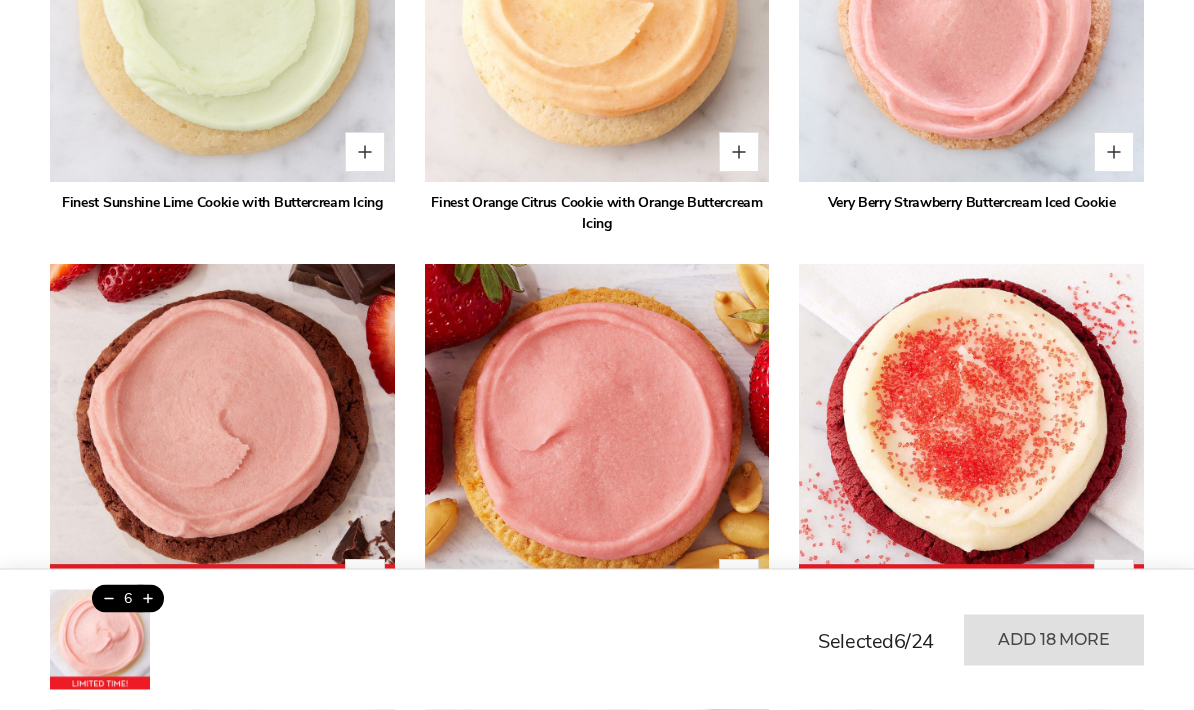 scroll, scrollTop: 2067, scrollLeft: 0, axis: vertical 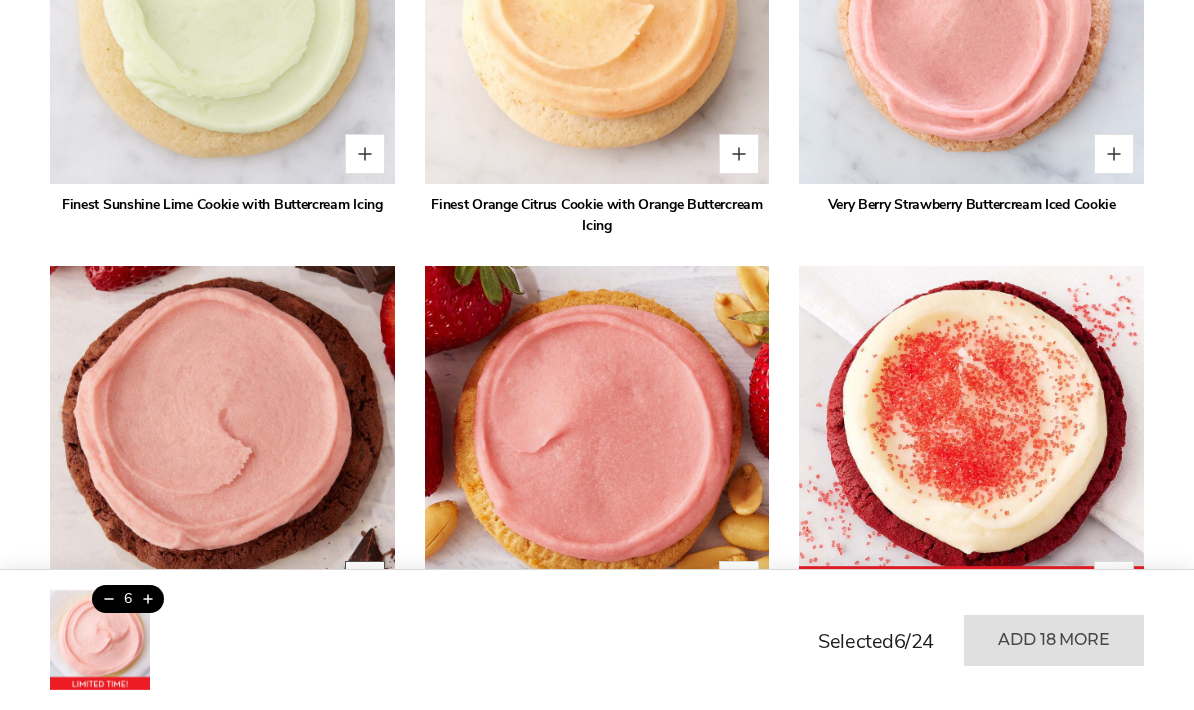 click at bounding box center (365, 581) 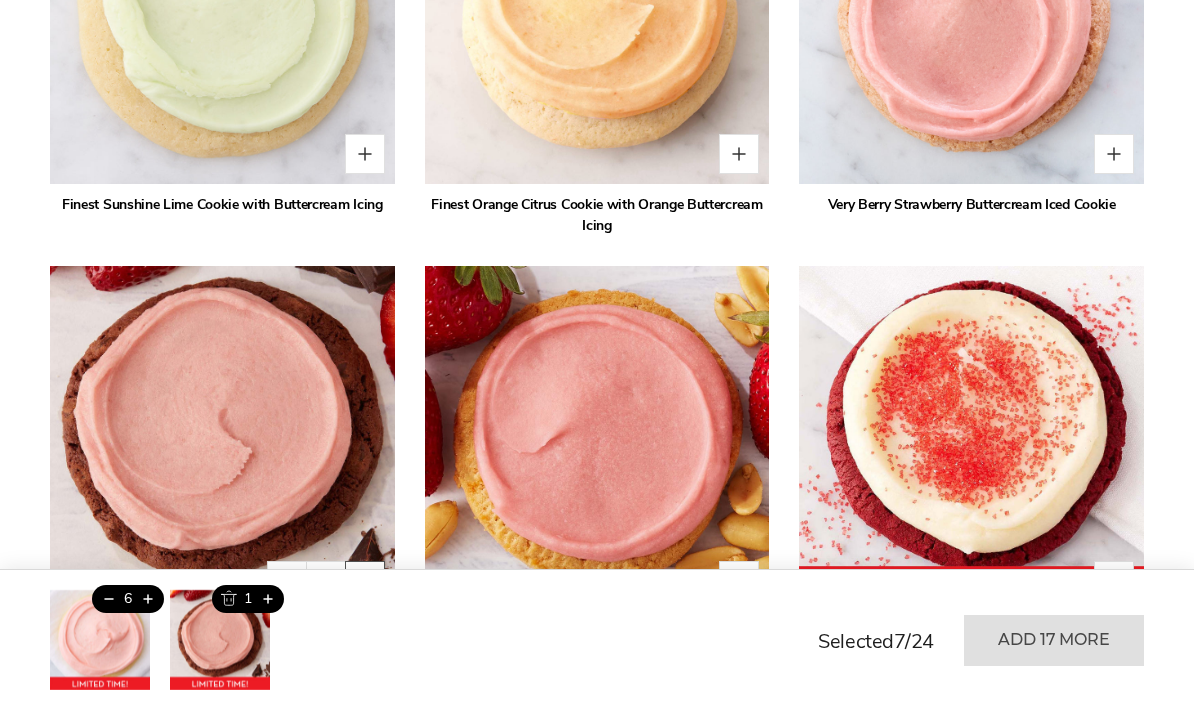 click at bounding box center [365, 581] 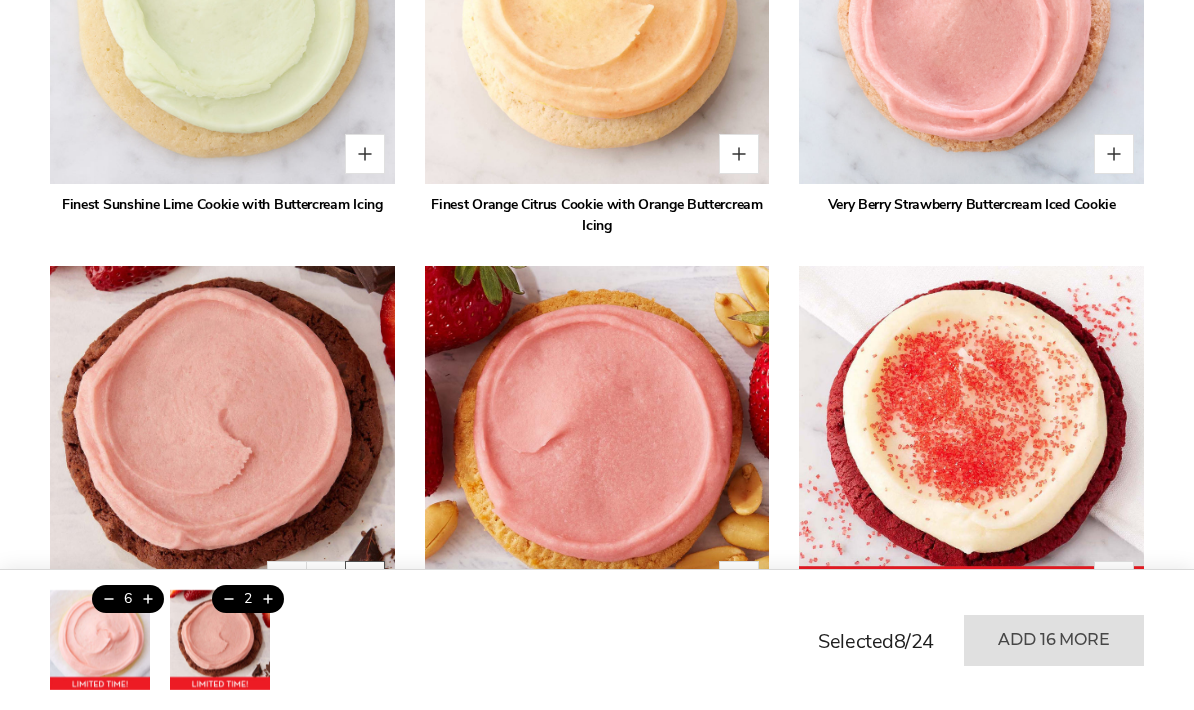 click at bounding box center (365, 581) 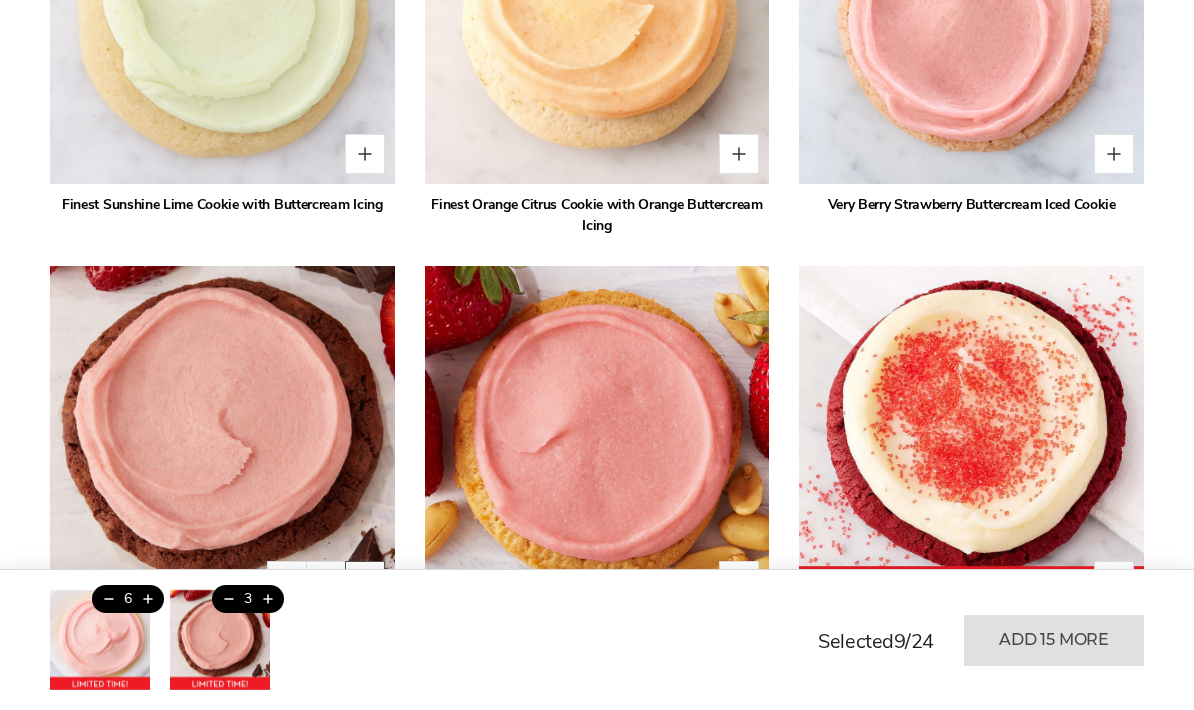 click at bounding box center [365, 581] 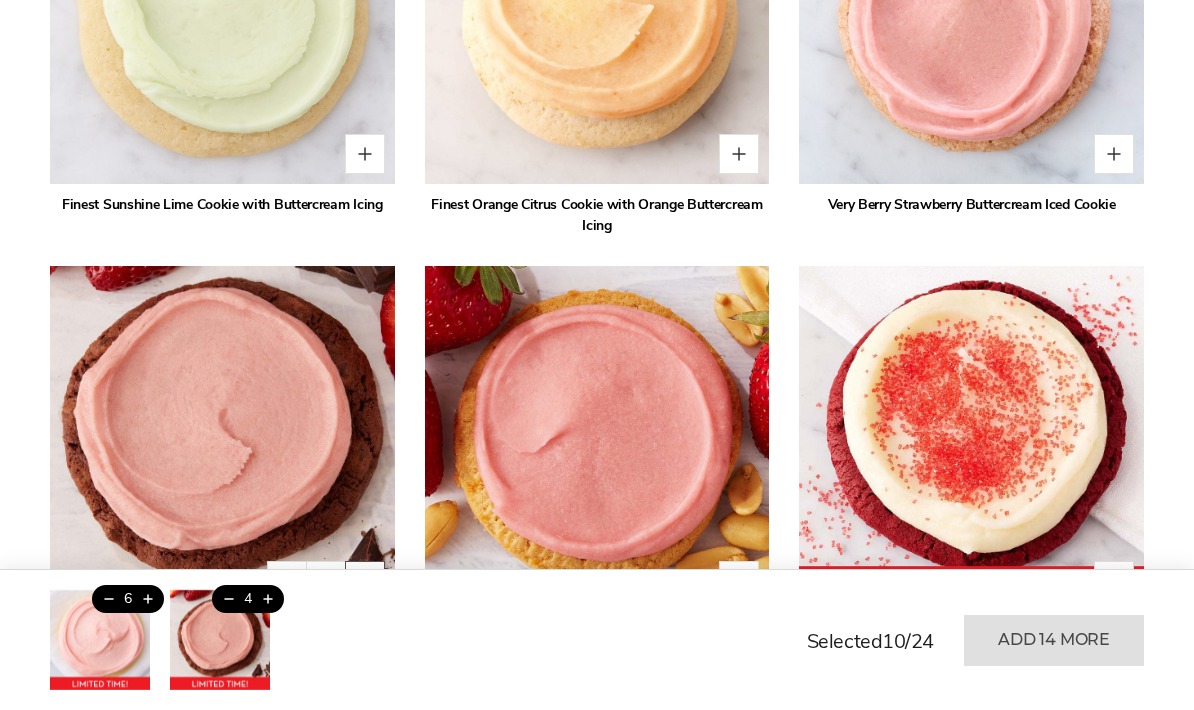 click at bounding box center (365, 581) 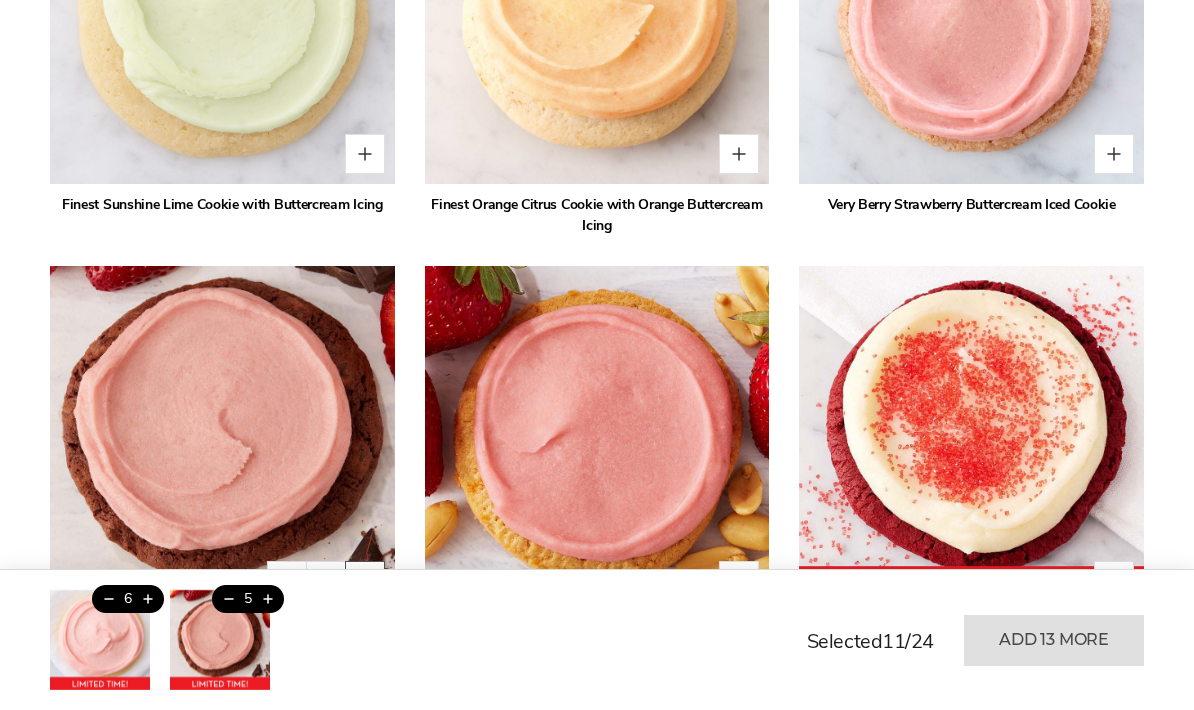 scroll, scrollTop: 2147, scrollLeft: 0, axis: vertical 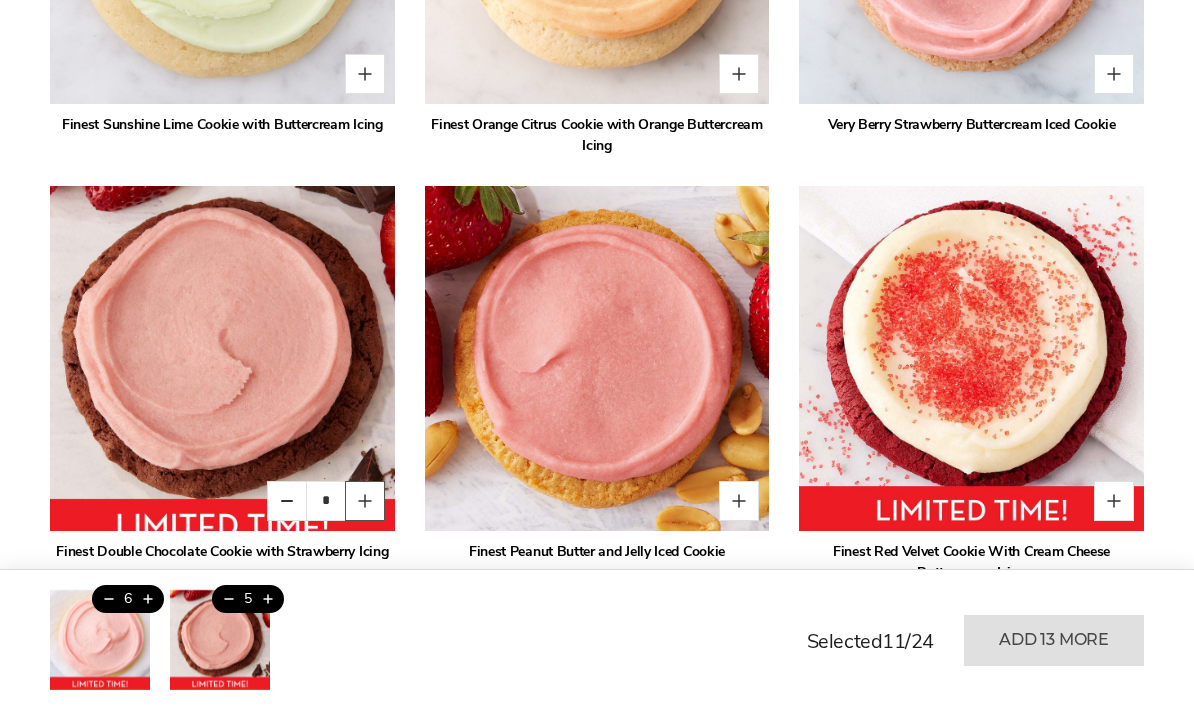 click at bounding box center [365, 501] 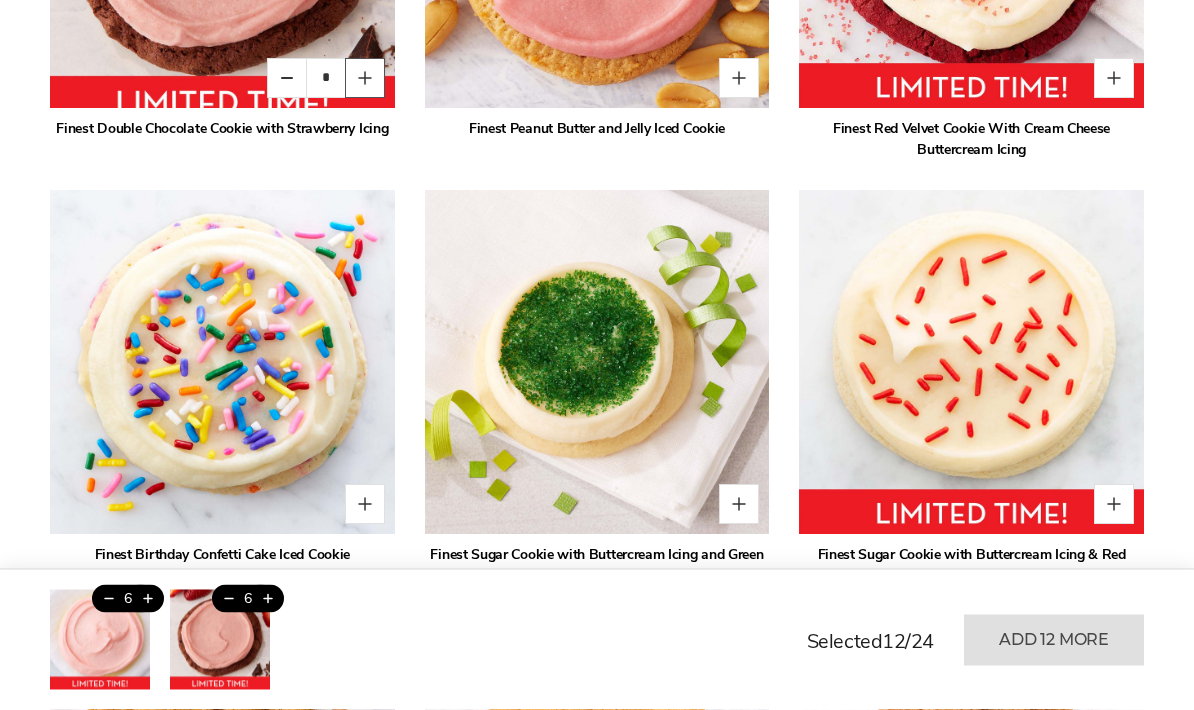 scroll, scrollTop: 2575, scrollLeft: 0, axis: vertical 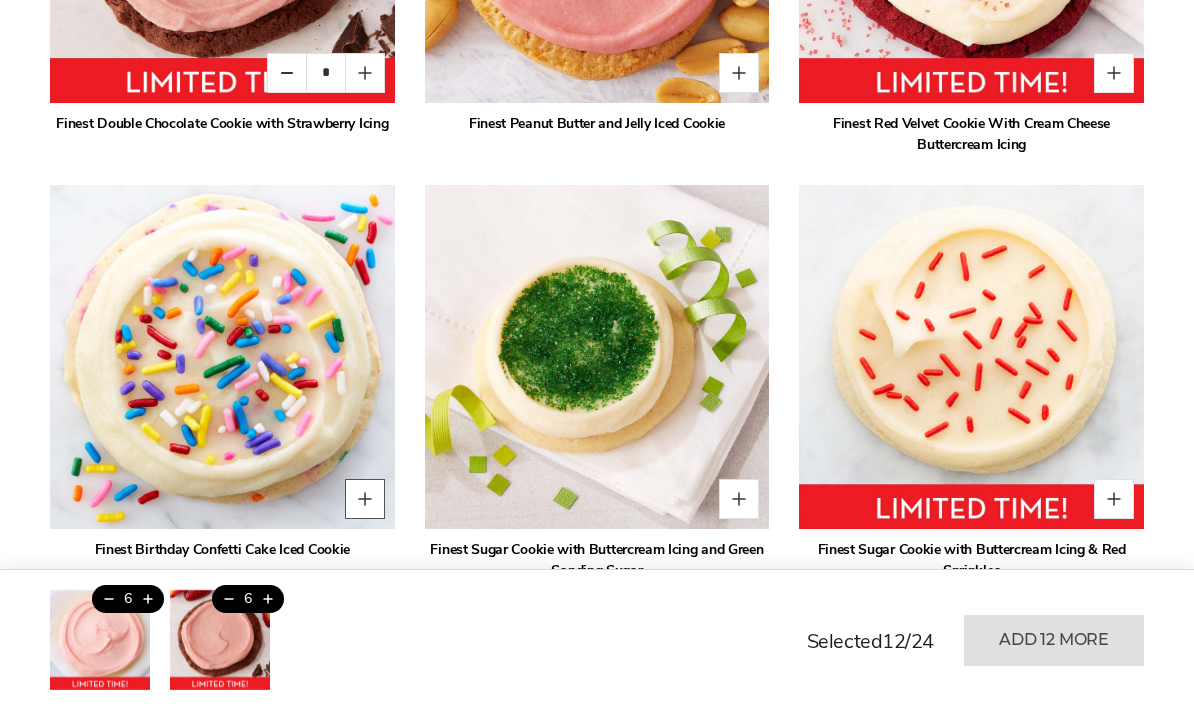 click at bounding box center [365, 499] 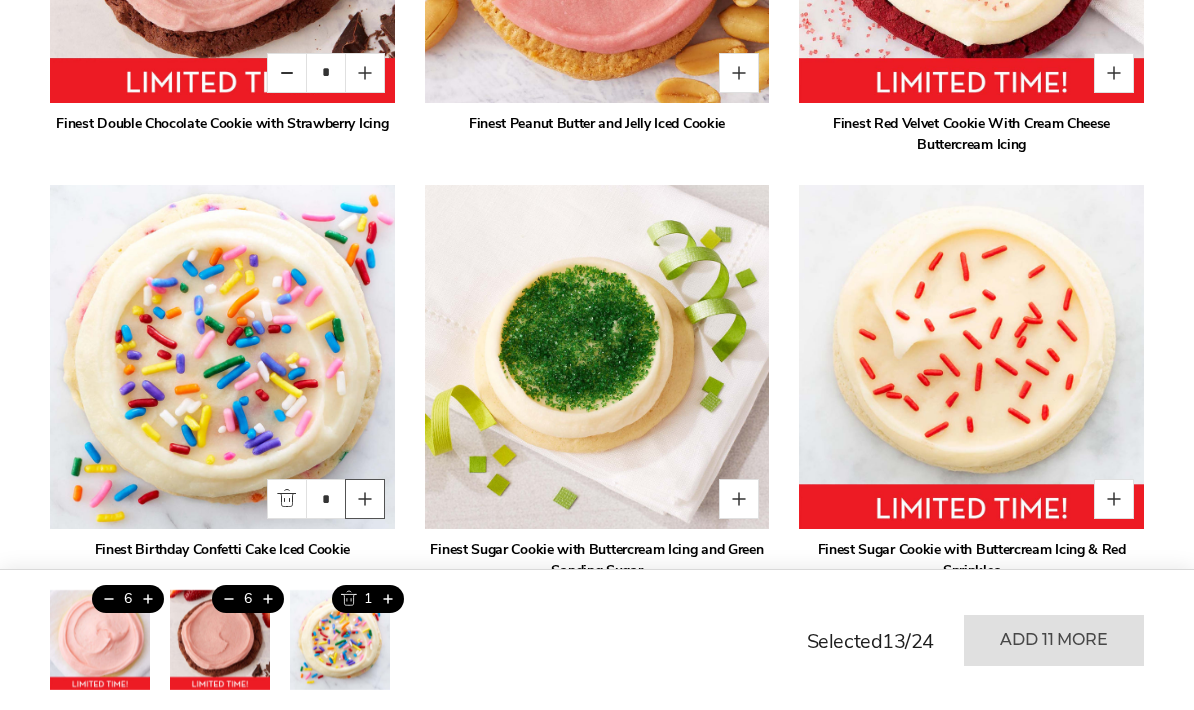click at bounding box center (365, 499) 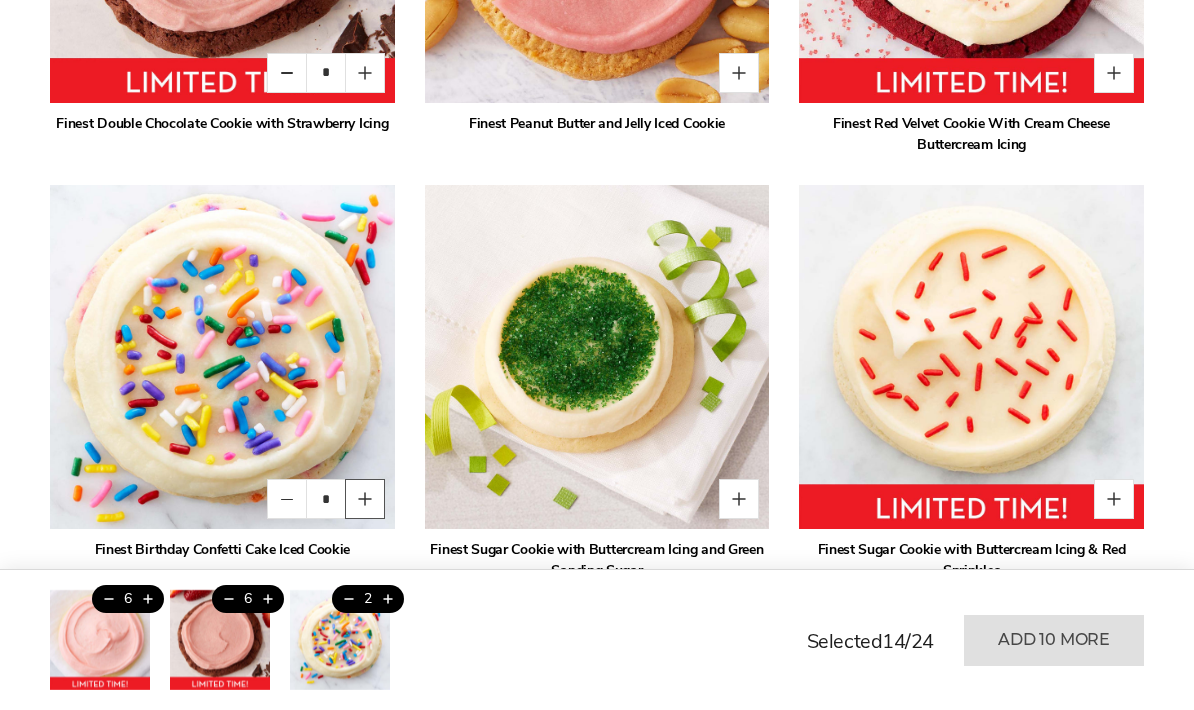 click at bounding box center (365, 499) 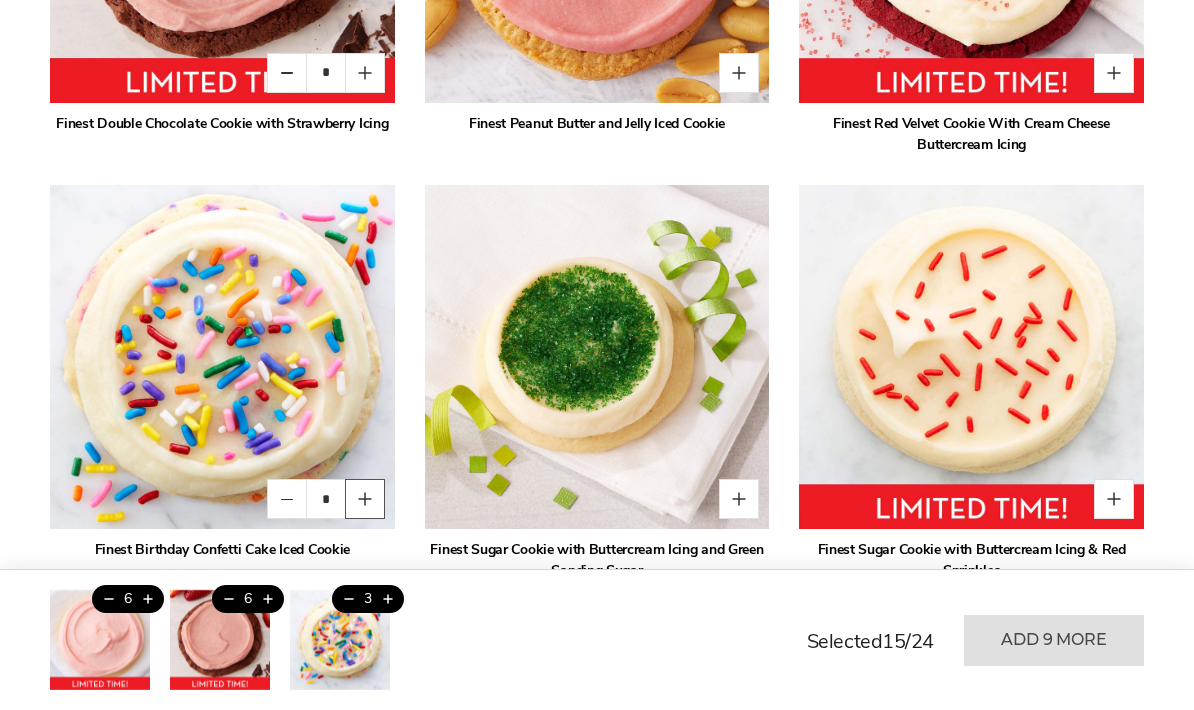 click at bounding box center [365, 499] 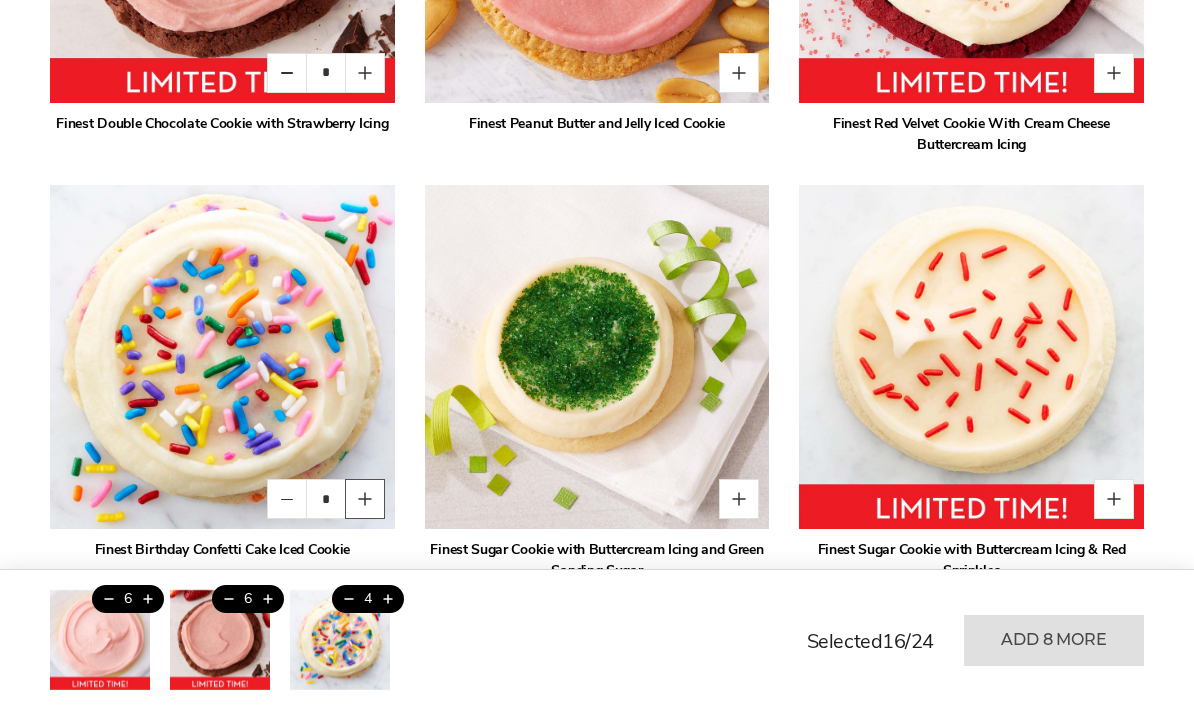 click at bounding box center (365, 499) 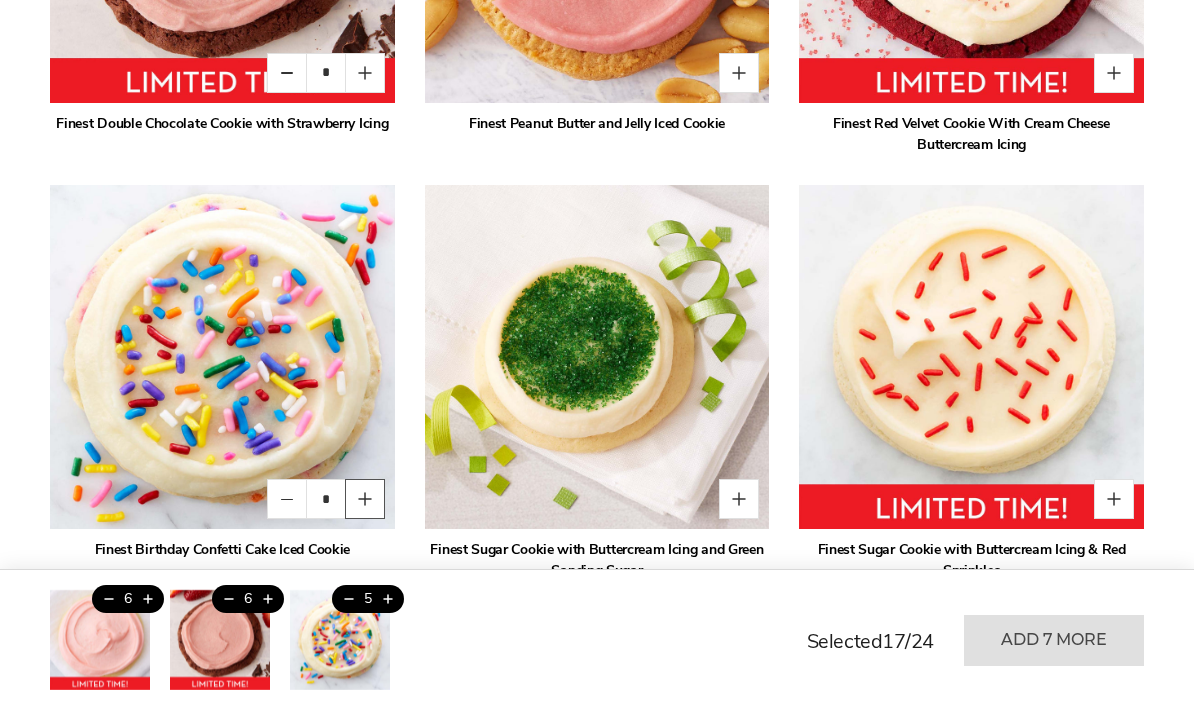 click at bounding box center [365, 499] 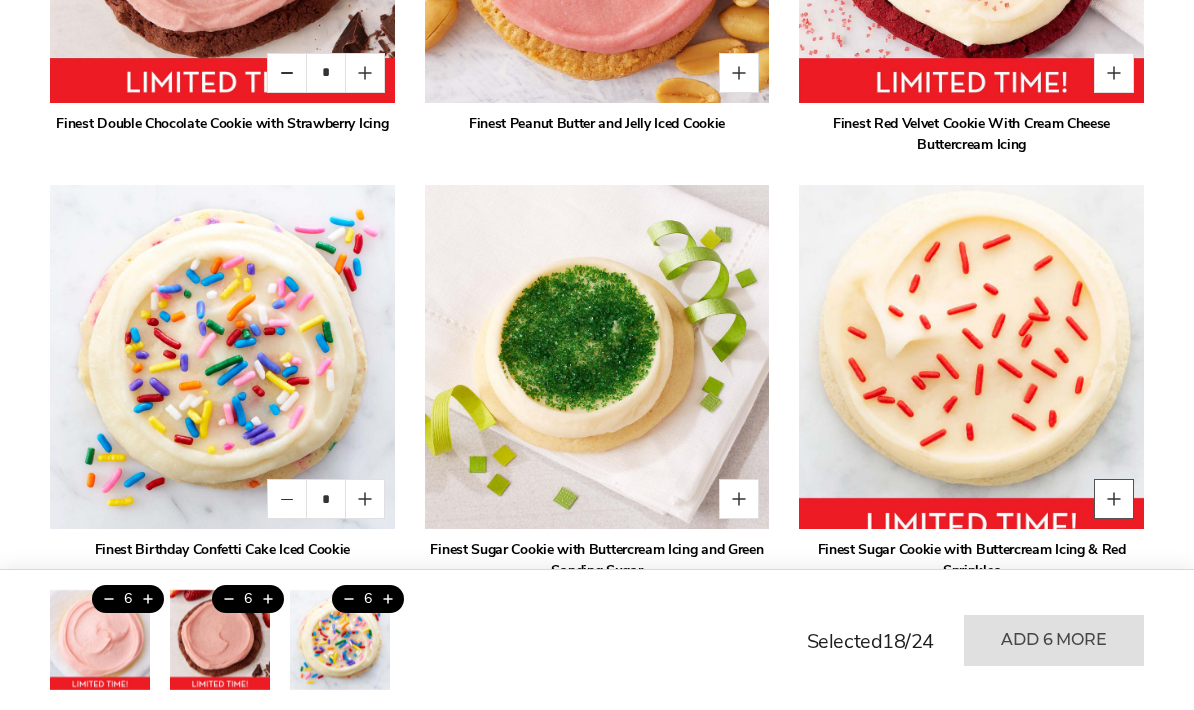 click at bounding box center (1114, 499) 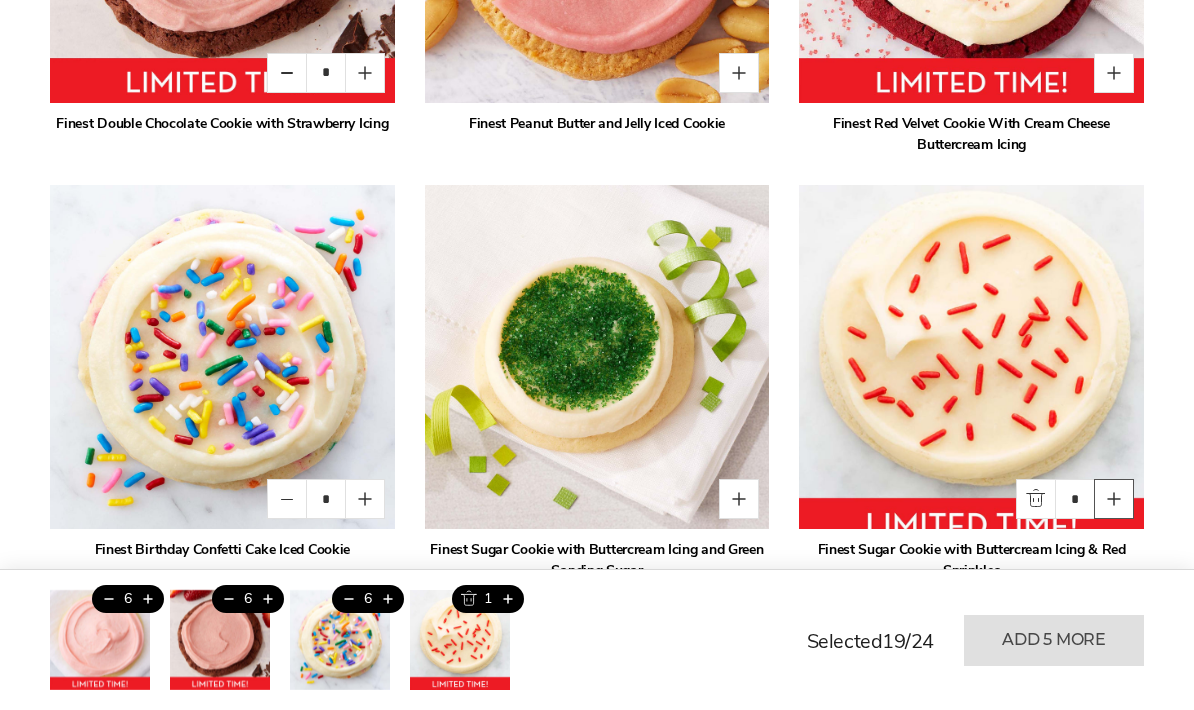 click at bounding box center [1114, 499] 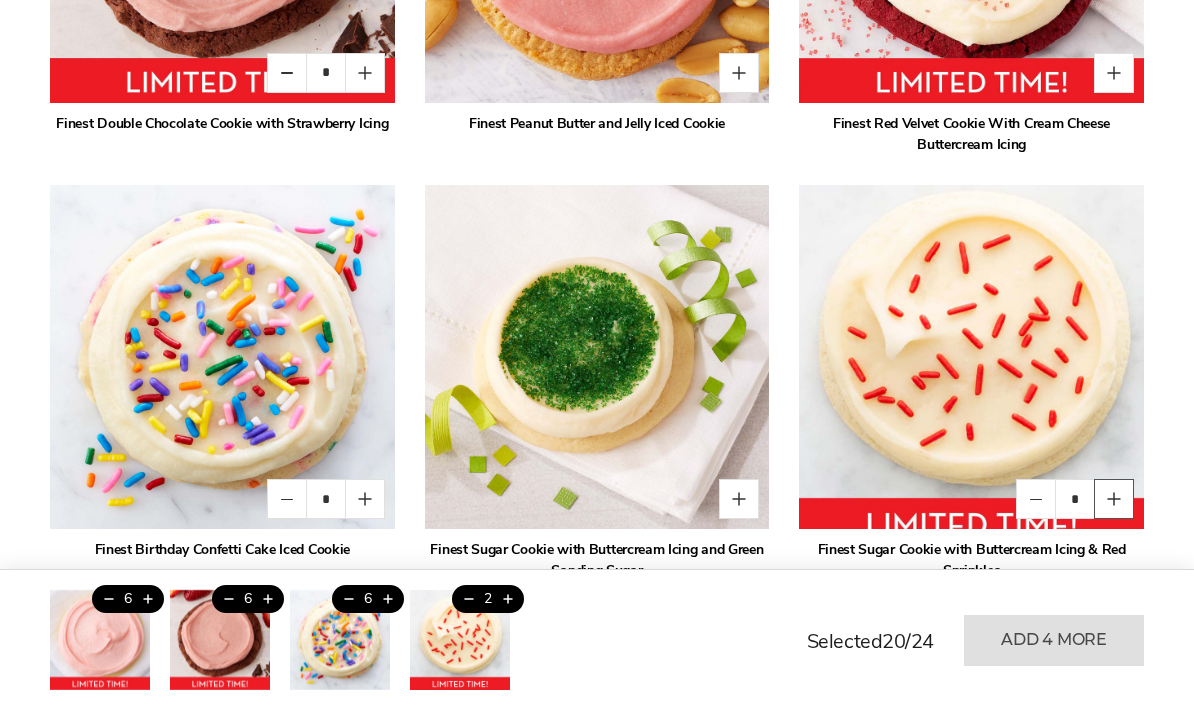 click at bounding box center (1114, 499) 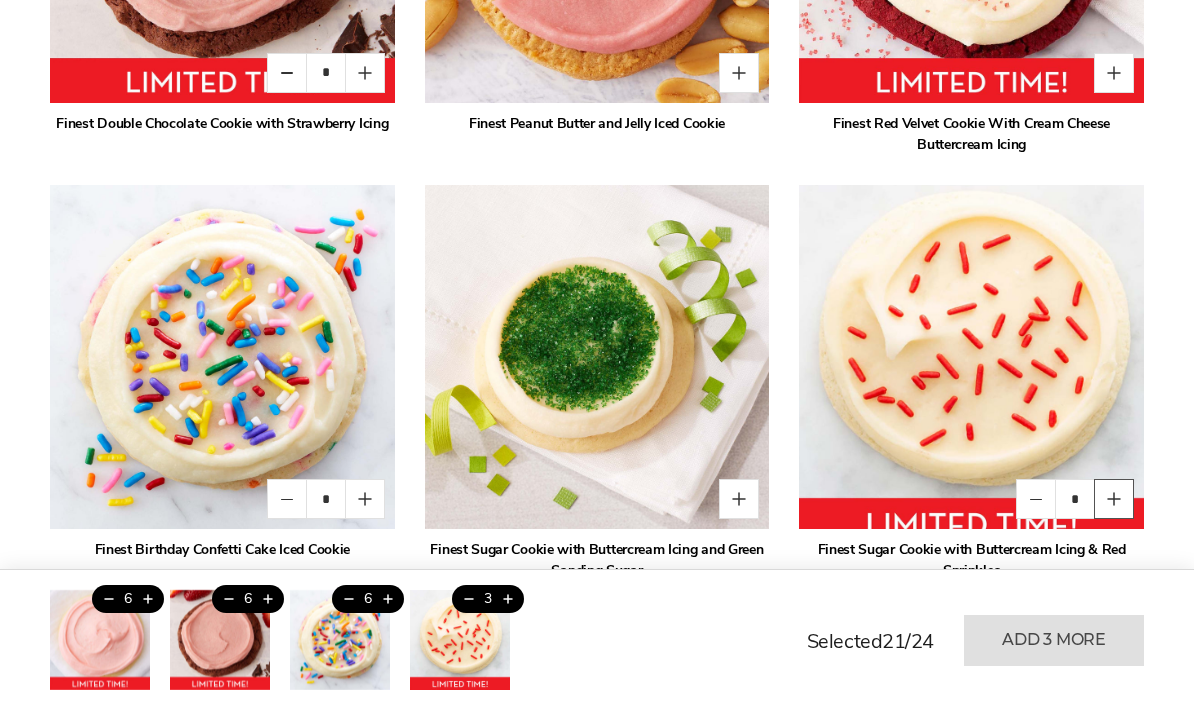 click at bounding box center (1114, 499) 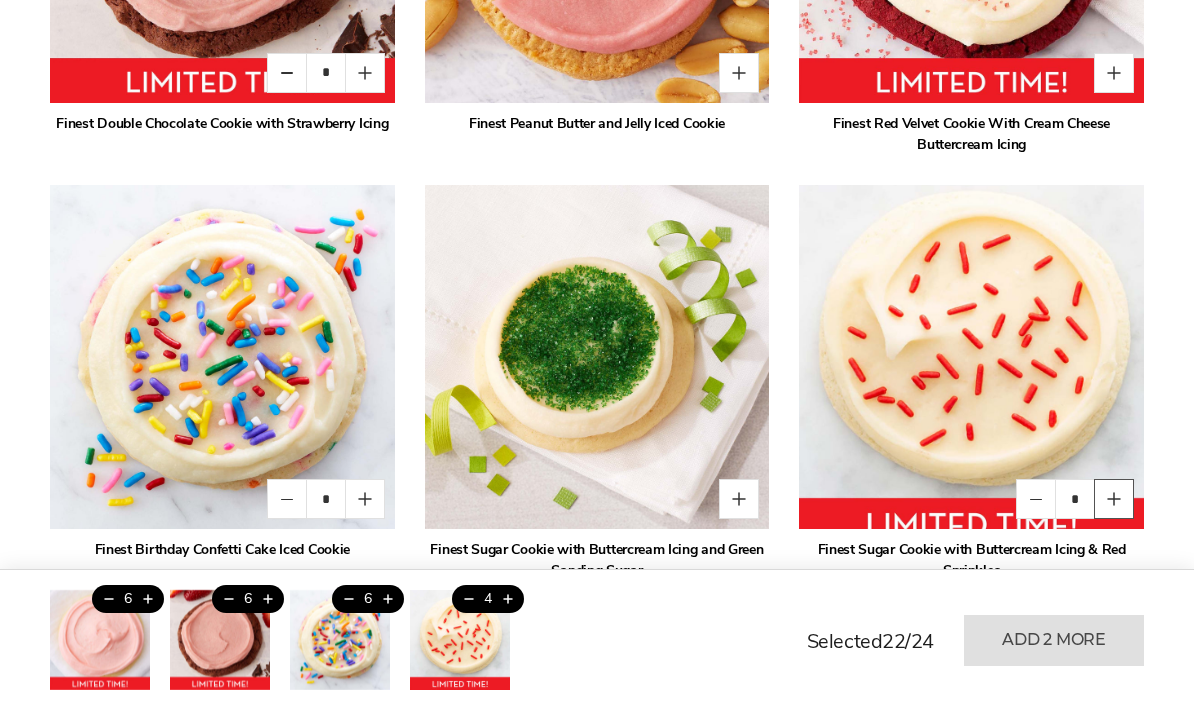 click at bounding box center [1114, 499] 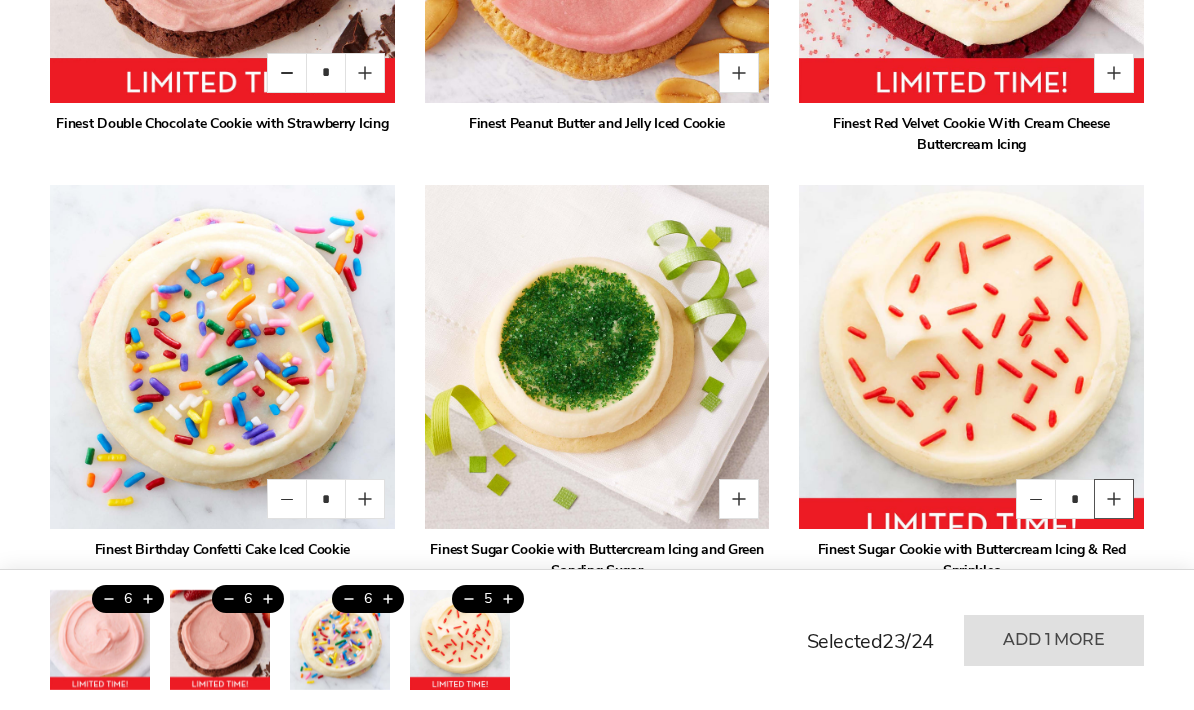 click at bounding box center (1114, 499) 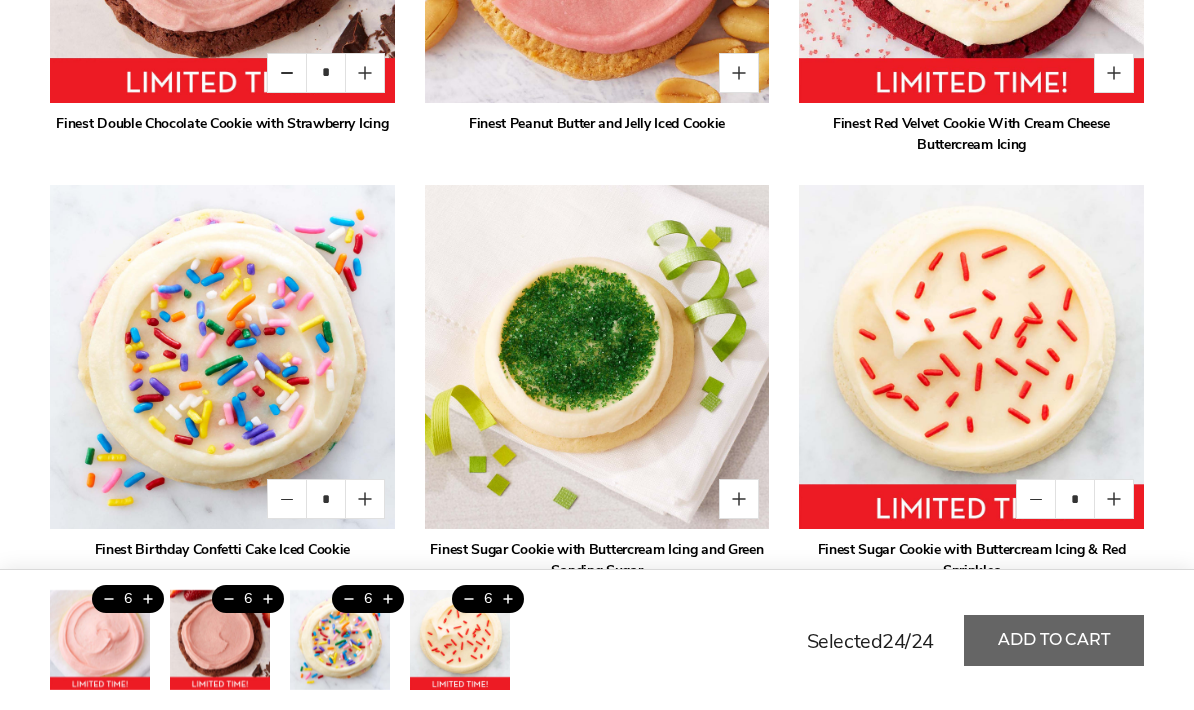 click on "Add to cart" at bounding box center [1054, 640] 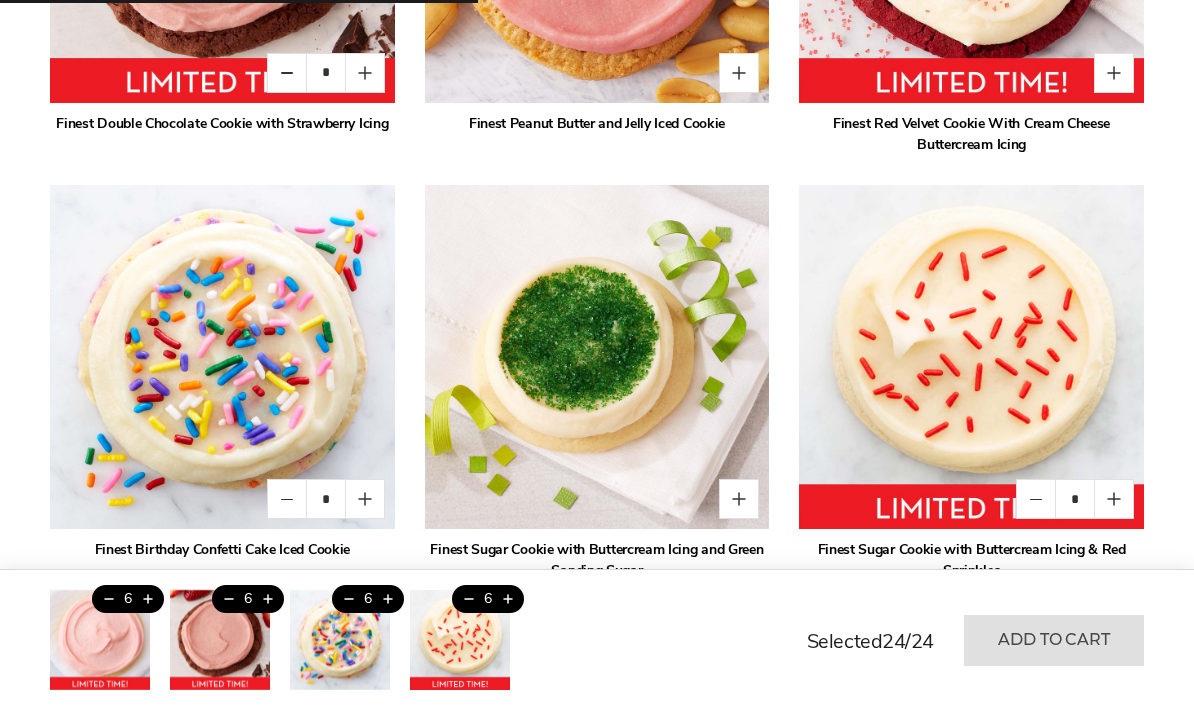 type on "*" 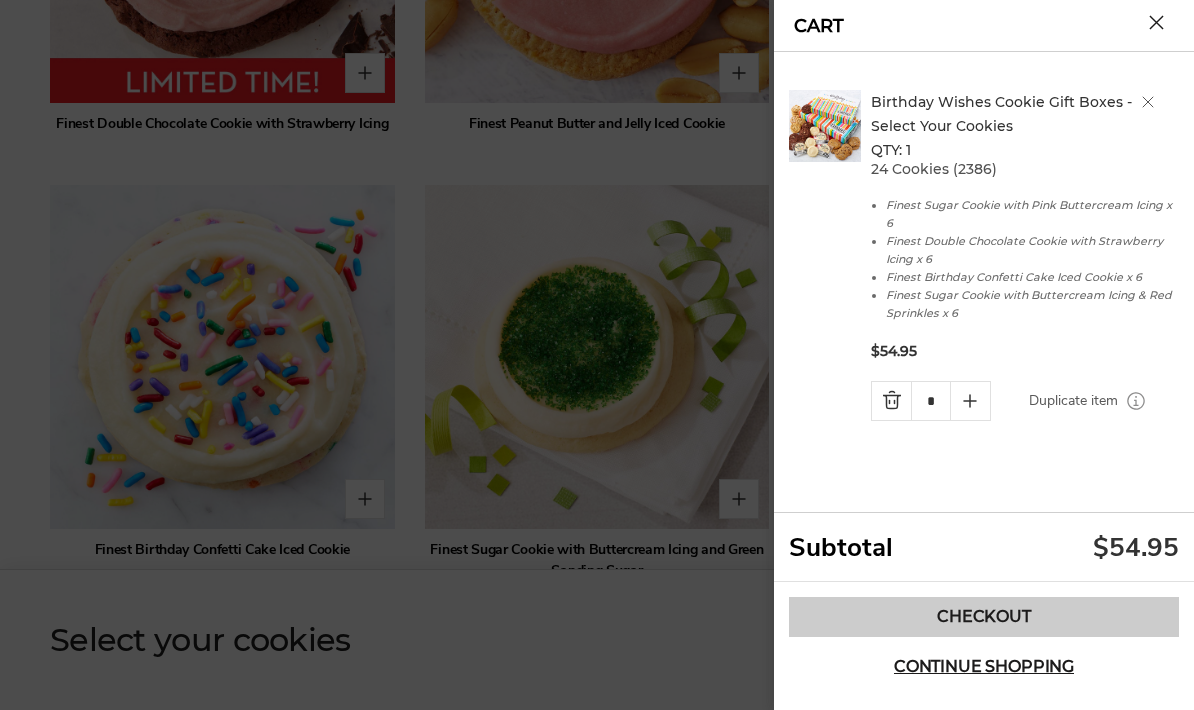 click on "Checkout" at bounding box center [984, 617] 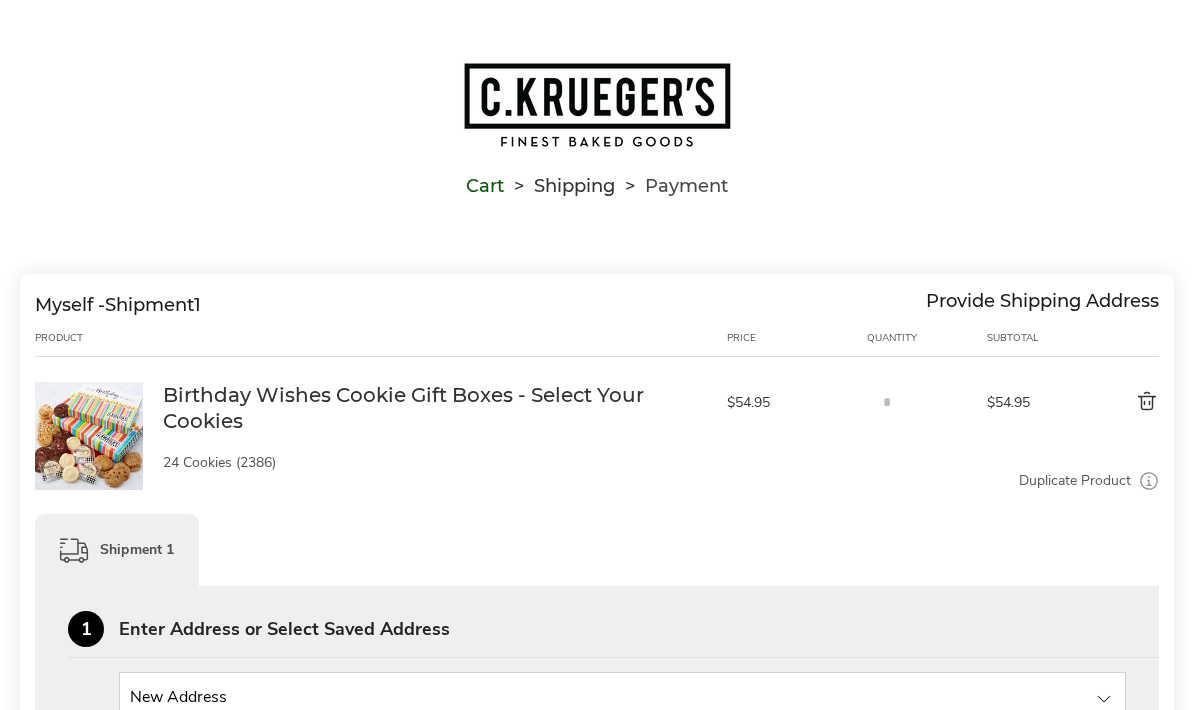 scroll, scrollTop: 0, scrollLeft: 0, axis: both 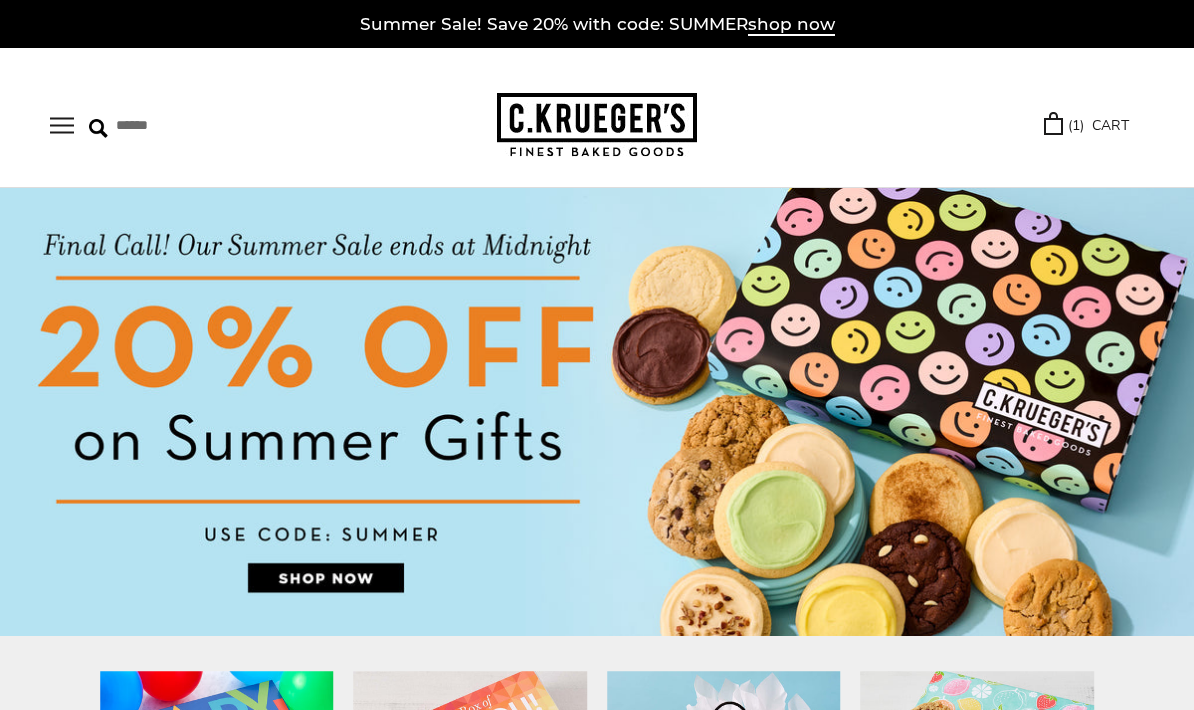 click at bounding box center (62, 125) 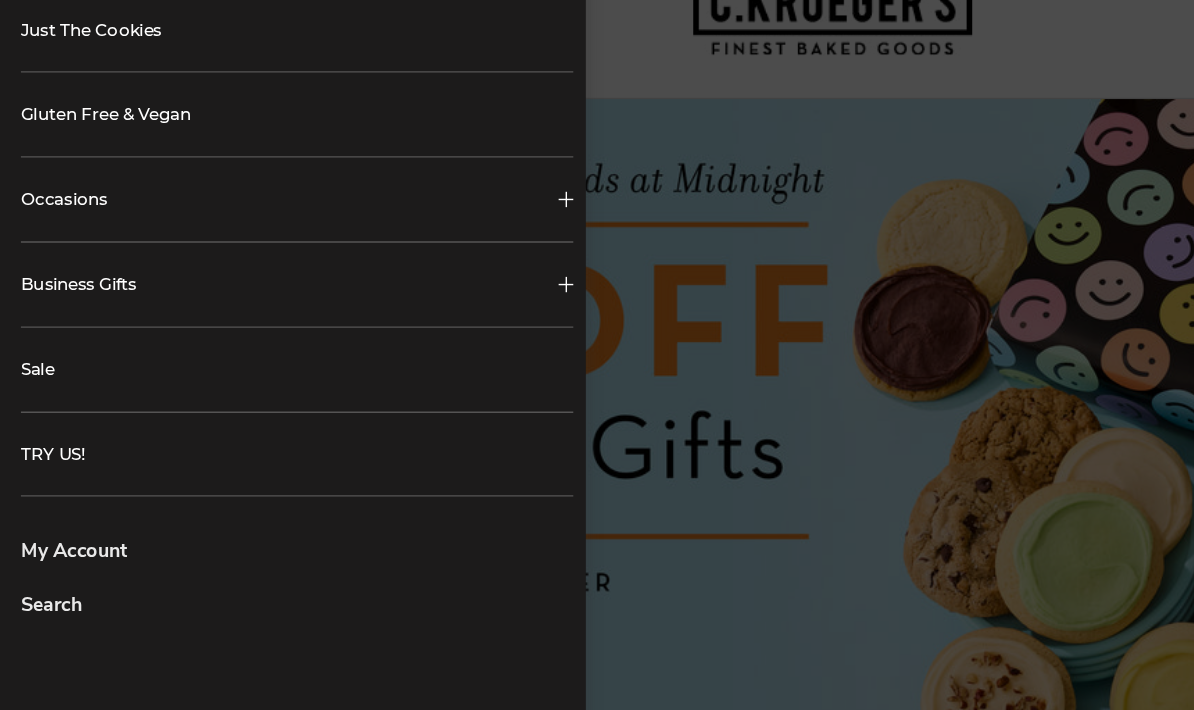 scroll, scrollTop: 492, scrollLeft: 0, axis: vertical 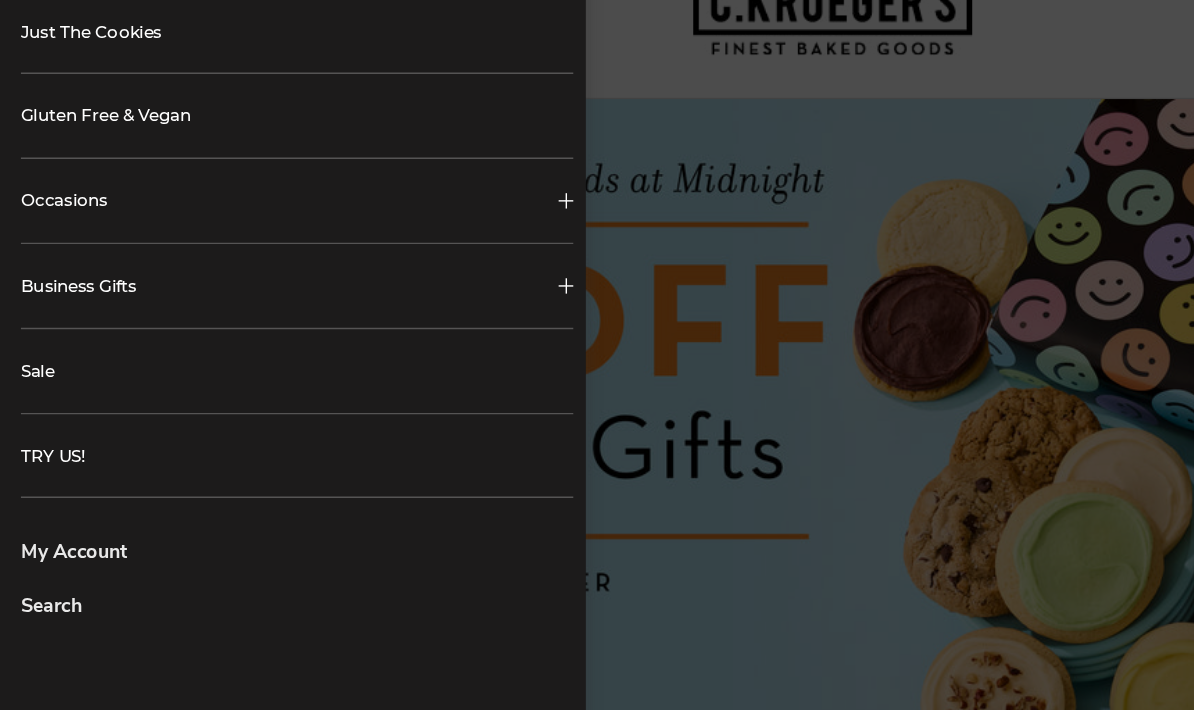 click on "My Account" at bounding box center (213, 512) 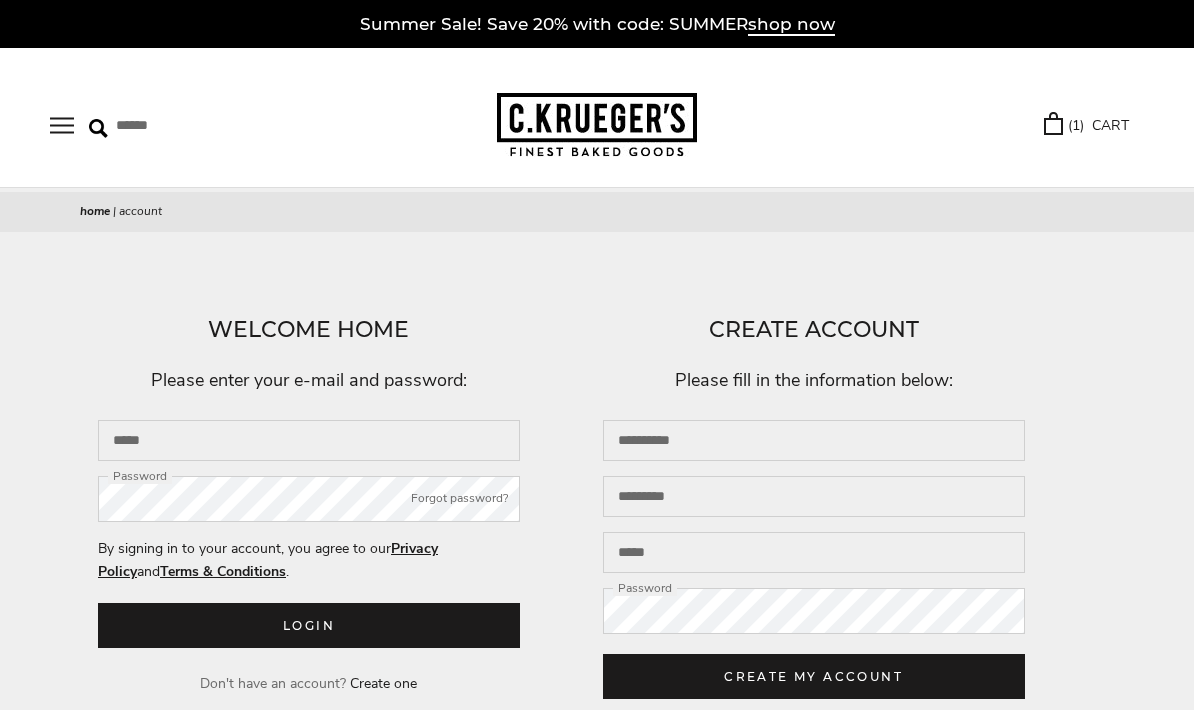 scroll, scrollTop: 0, scrollLeft: 0, axis: both 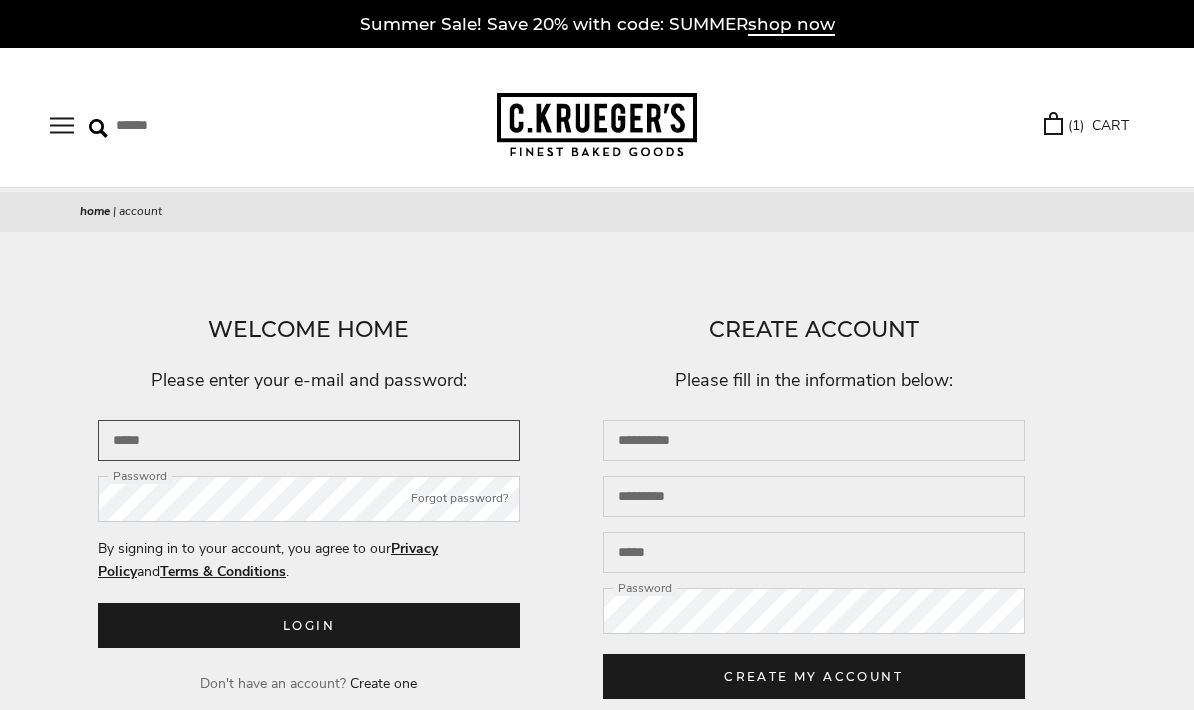 click at bounding box center [309, 440] 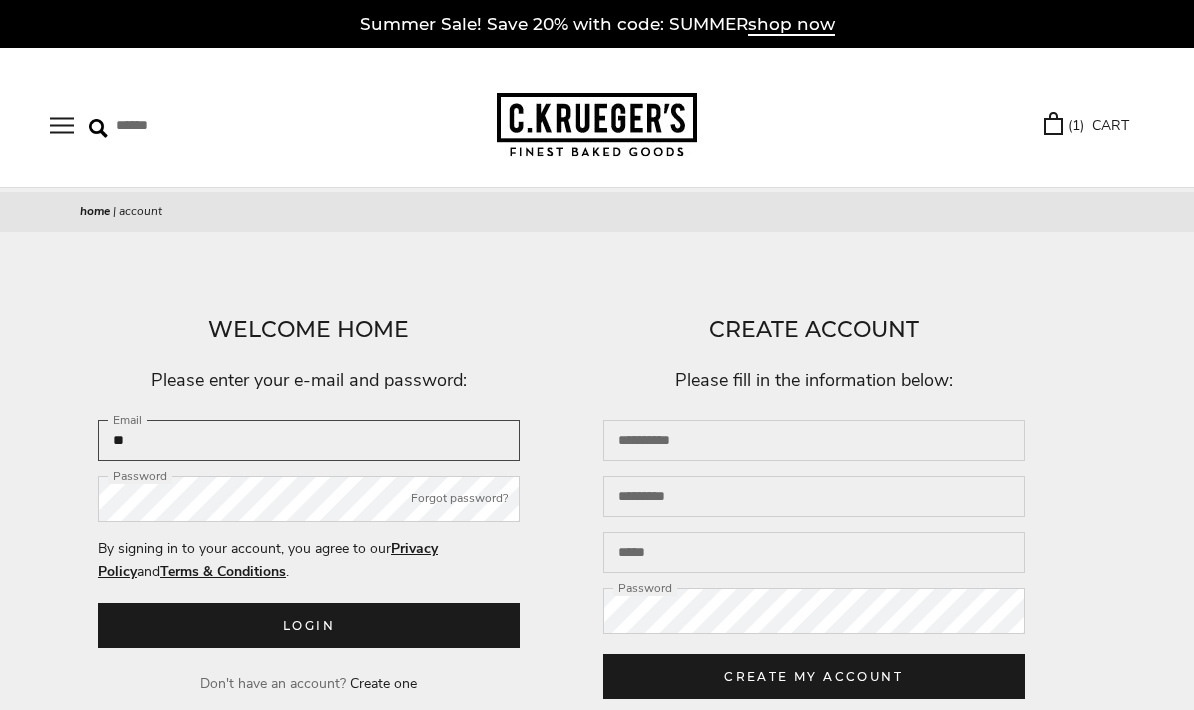 type on "**********" 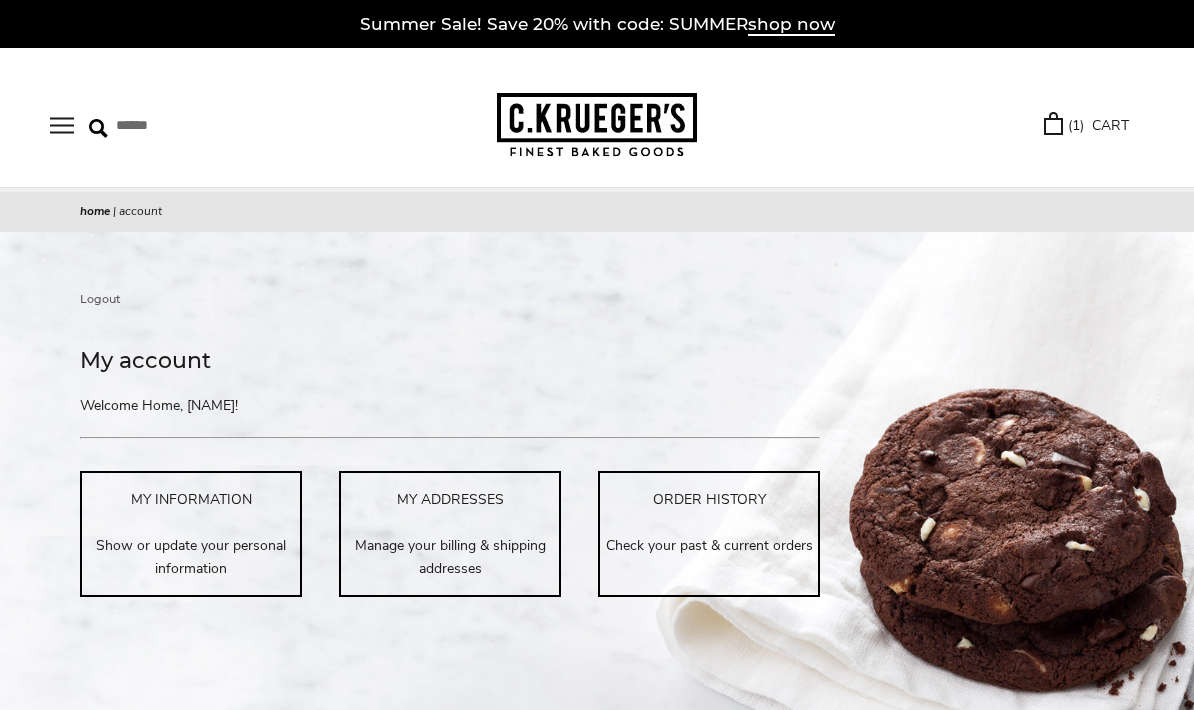 scroll, scrollTop: 0, scrollLeft: 0, axis: both 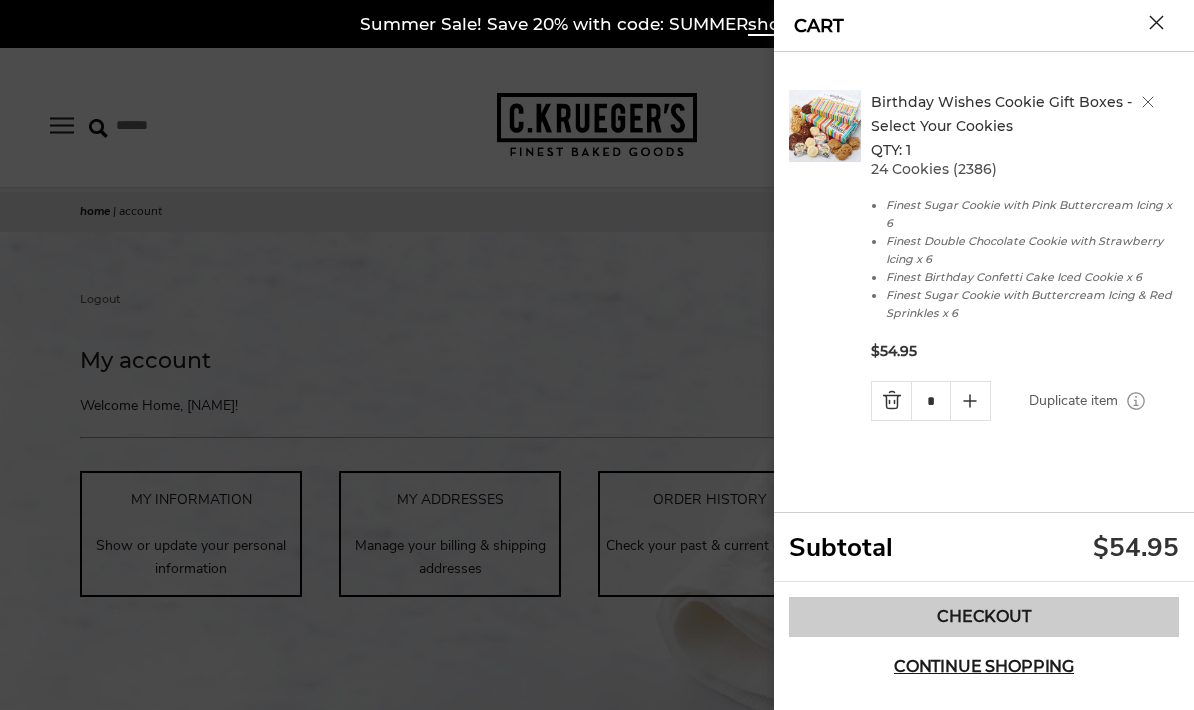 click on "Checkout" at bounding box center (984, 617) 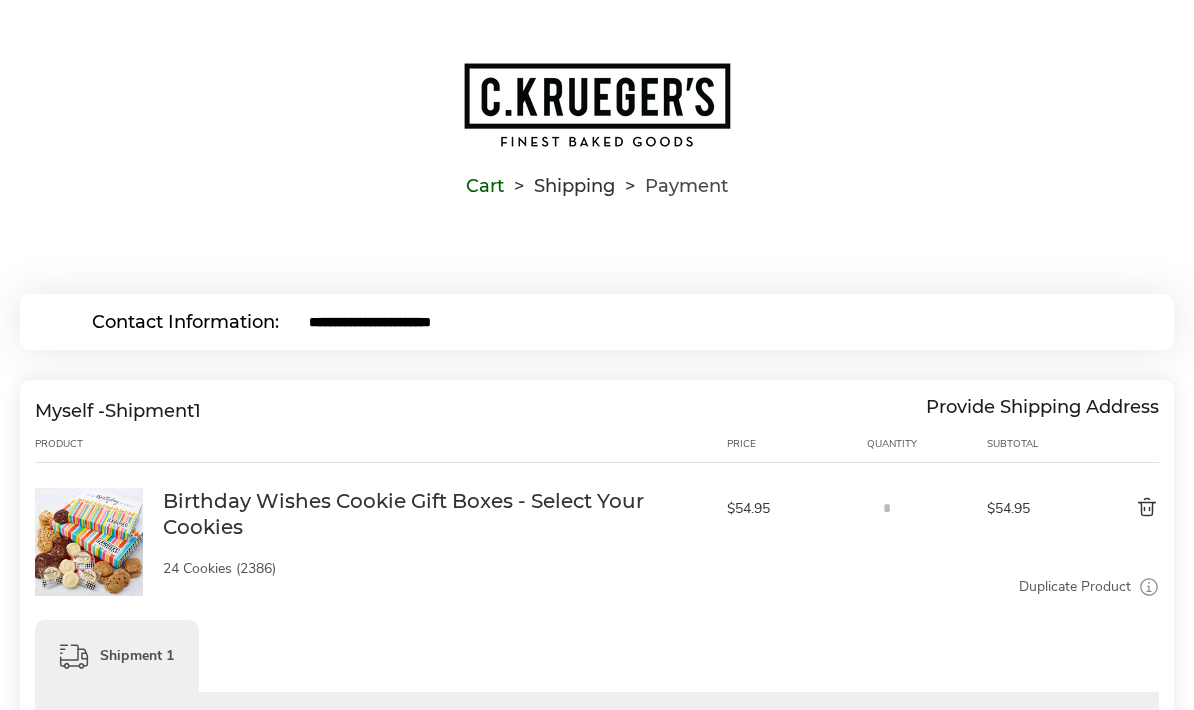 scroll, scrollTop: 0, scrollLeft: 0, axis: both 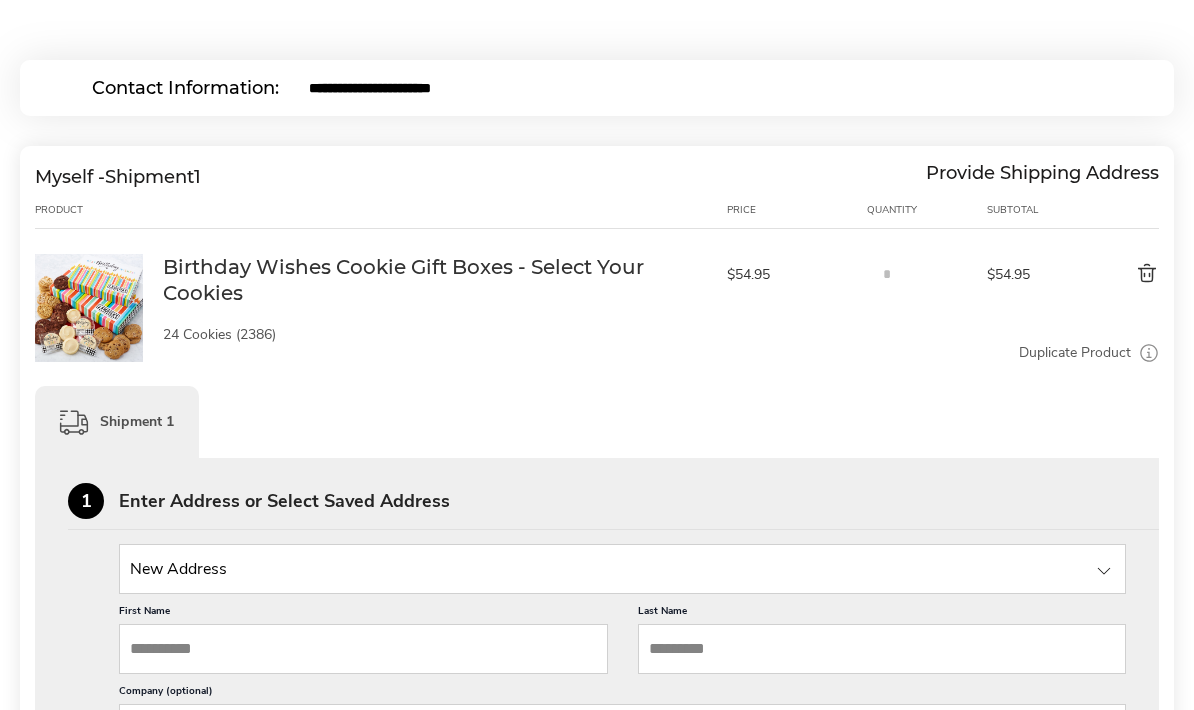 click on "1 Enter Address or Select Saved Address" at bounding box center [613, 507] 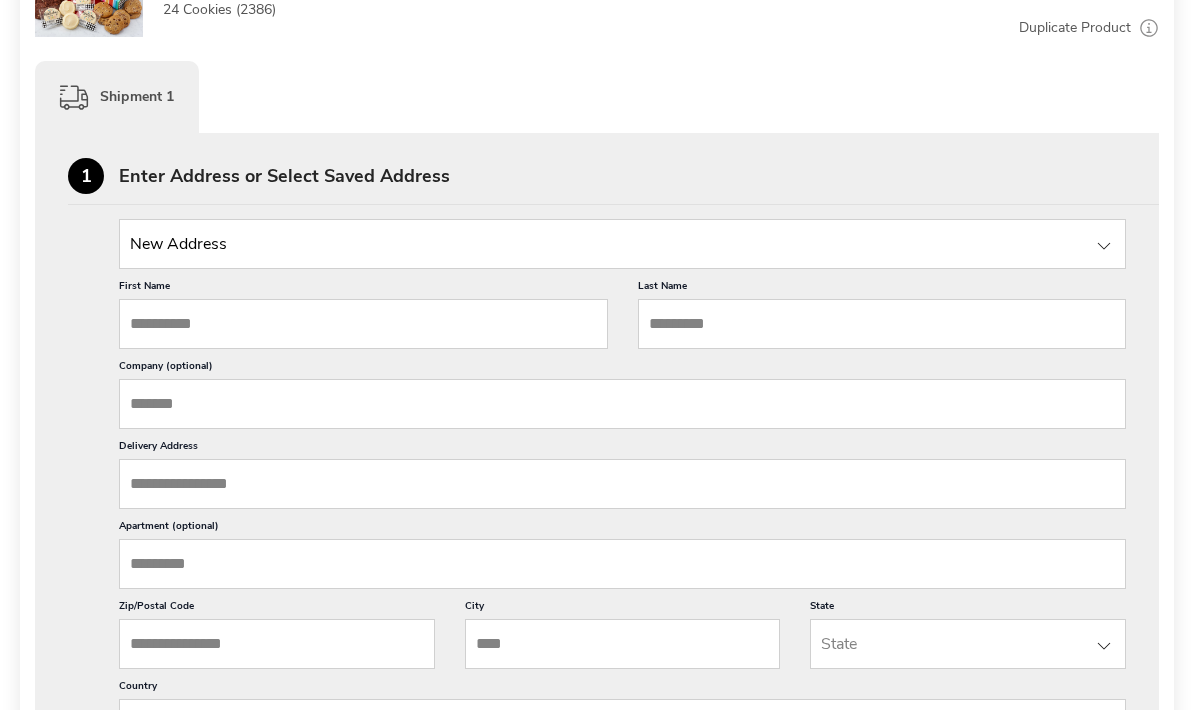 scroll, scrollTop: 556, scrollLeft: 0, axis: vertical 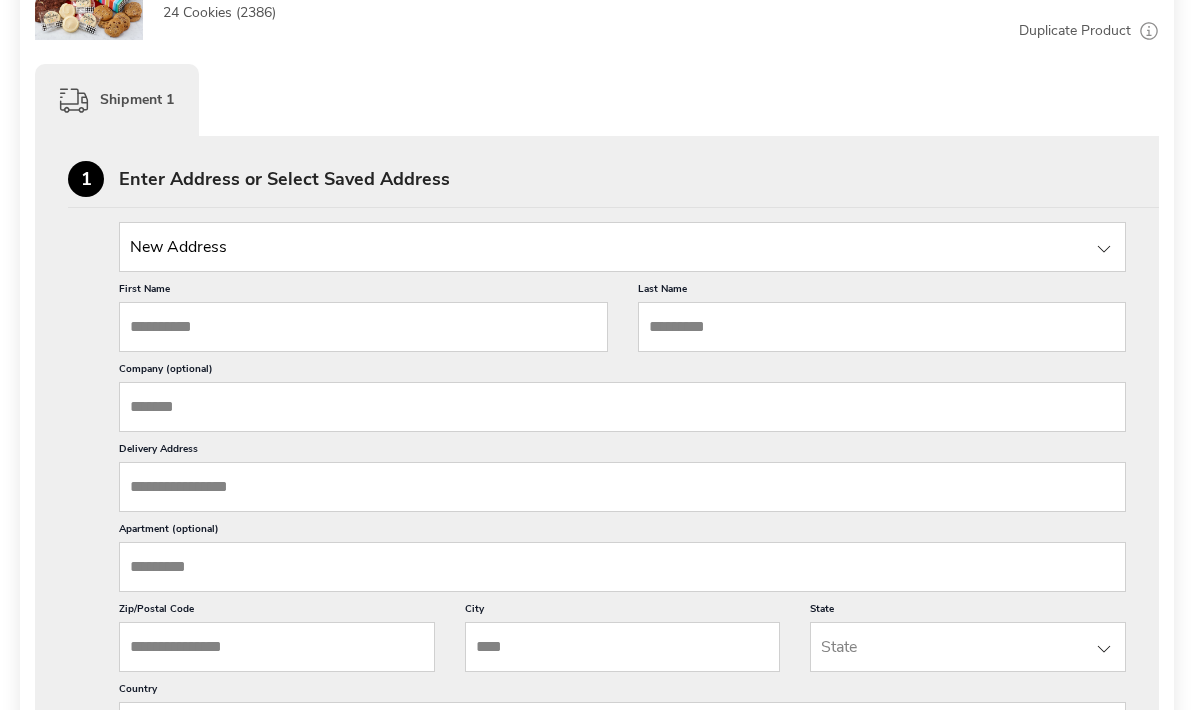 click at bounding box center [622, 247] 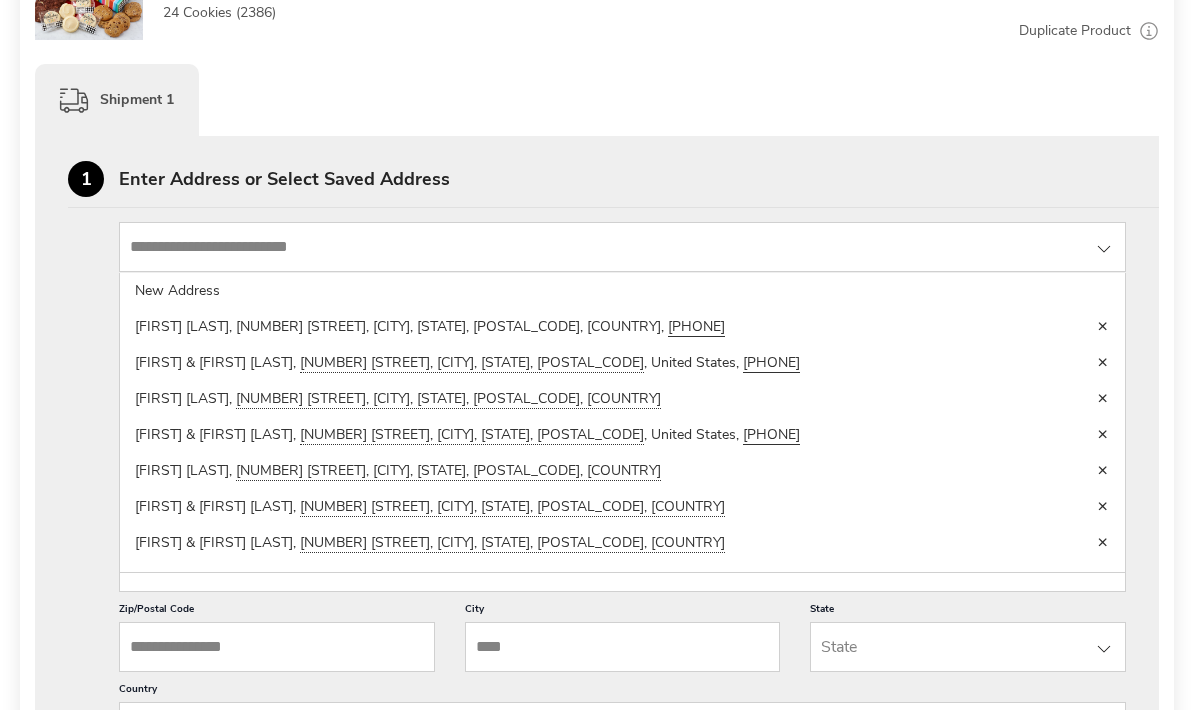 scroll, scrollTop: 555, scrollLeft: 0, axis: vertical 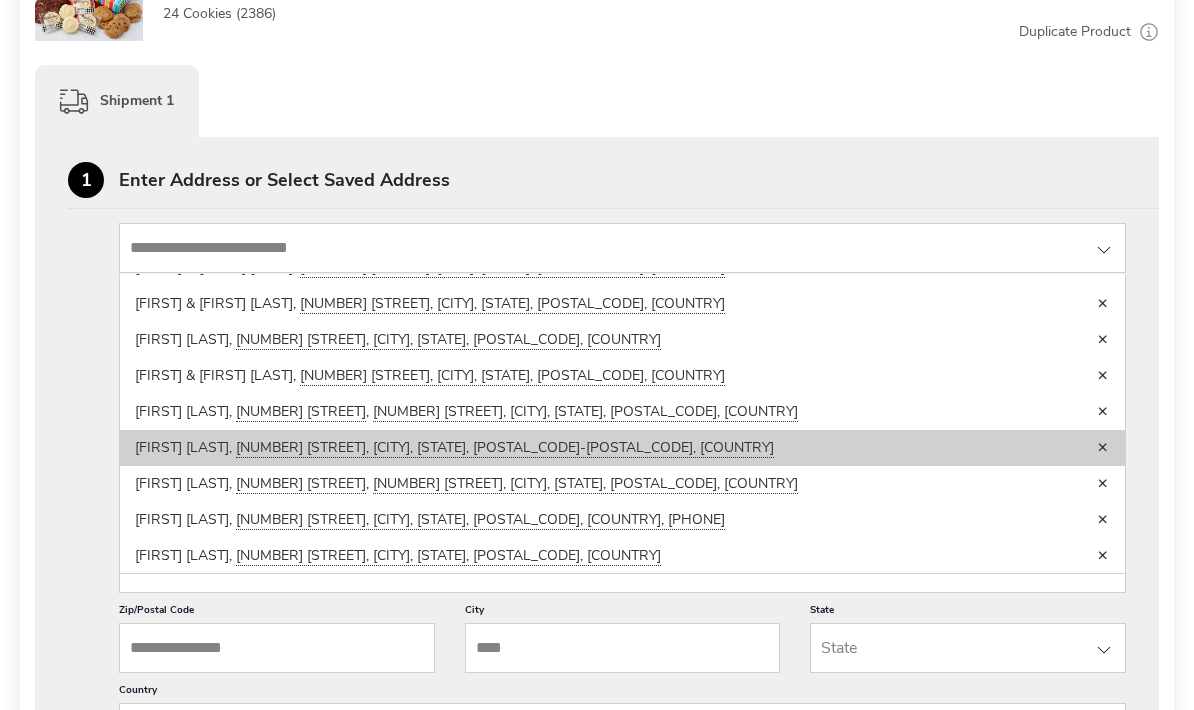 click on "[FIRST] [LAST], [NUMBER] [STREET], [CITY], [STATE], [POSTAL_CODE], [COUNTRY]" 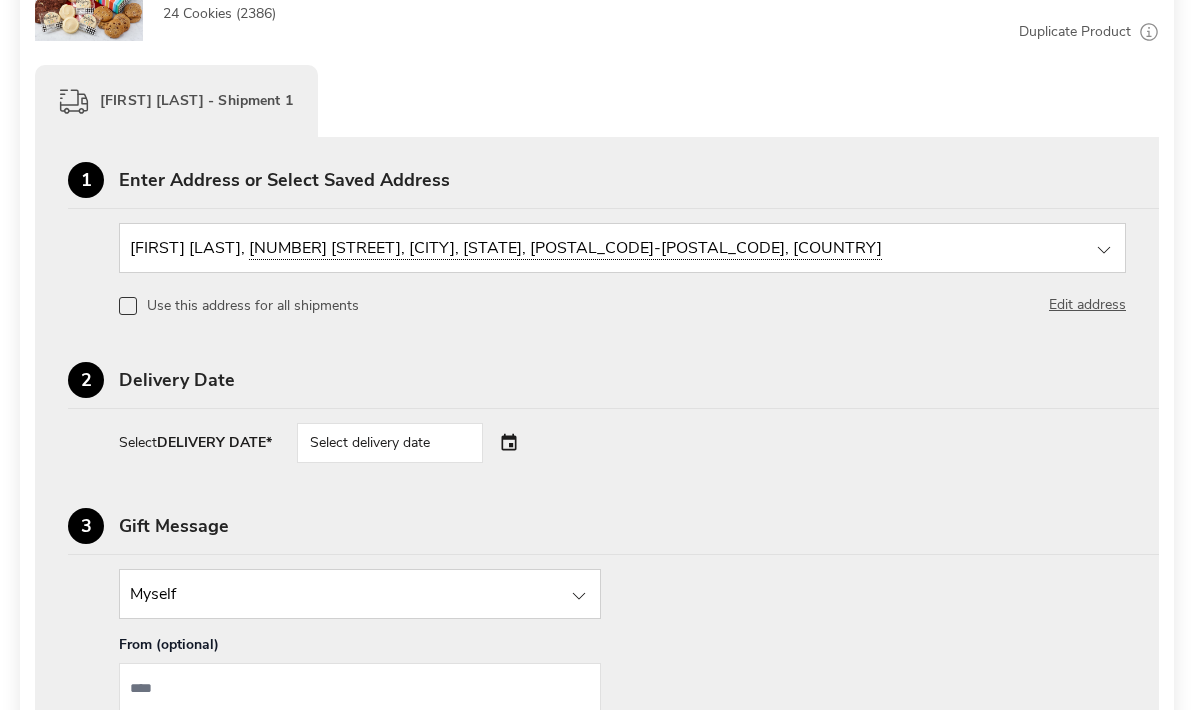 click on "Select delivery date" at bounding box center (418, 443) 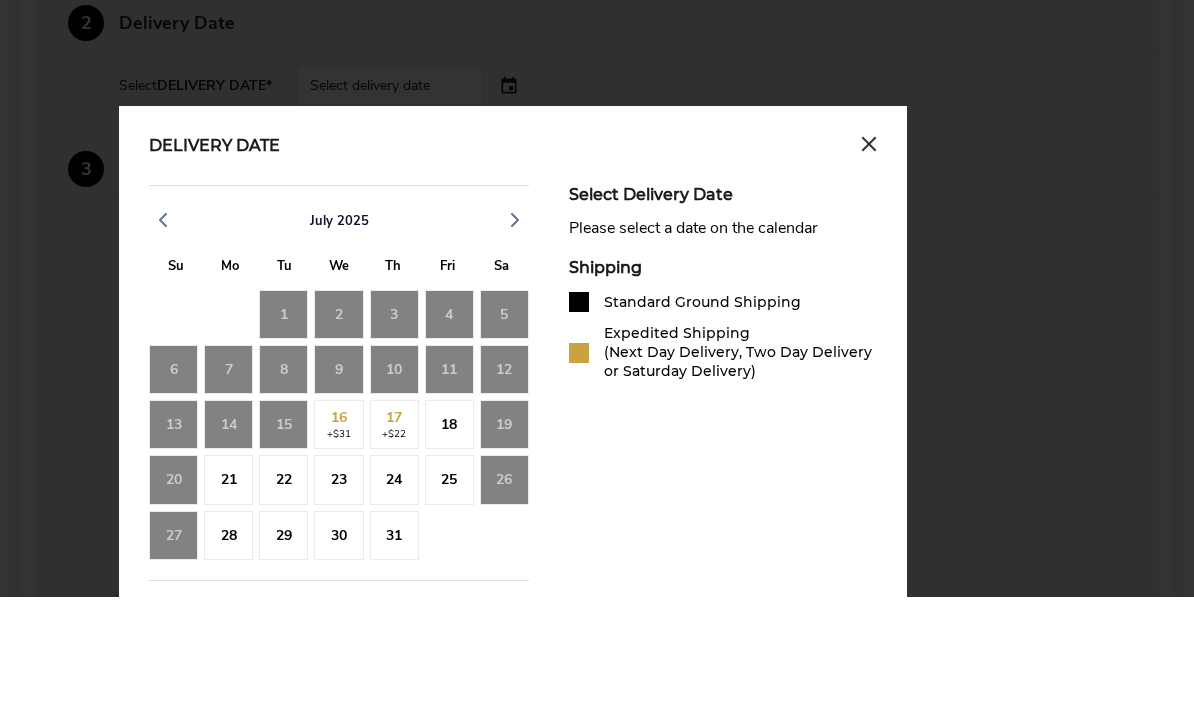 scroll, scrollTop: 824, scrollLeft: 0, axis: vertical 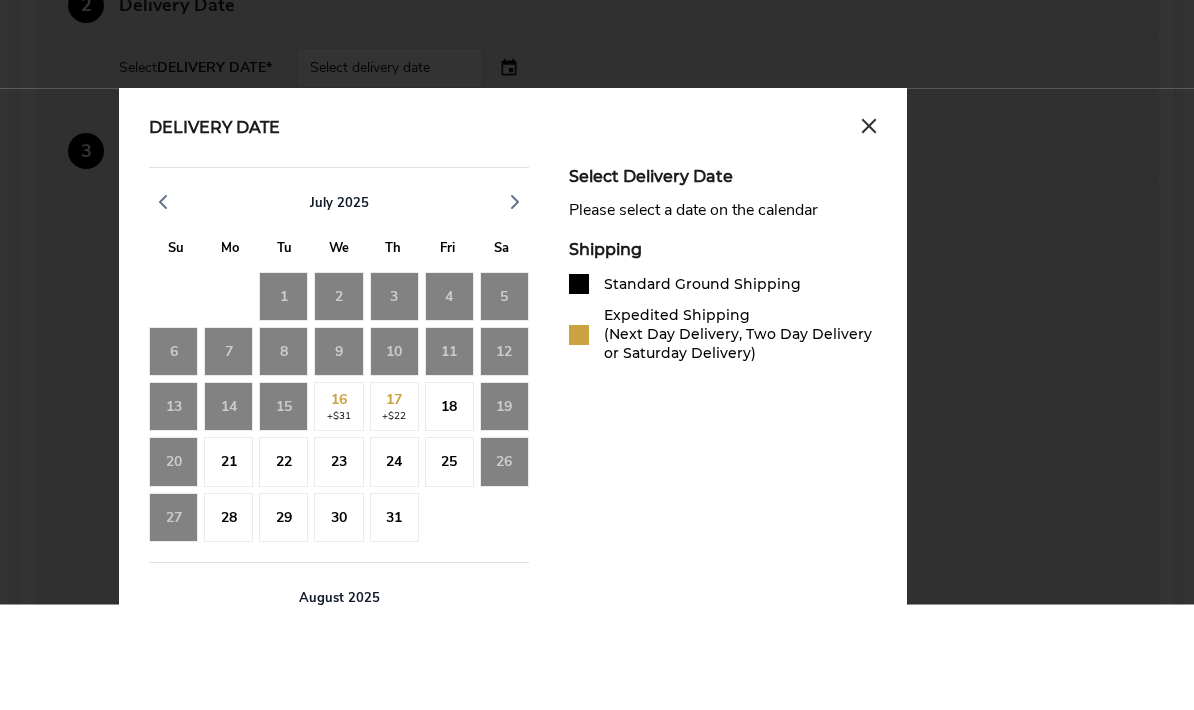 click on "18" 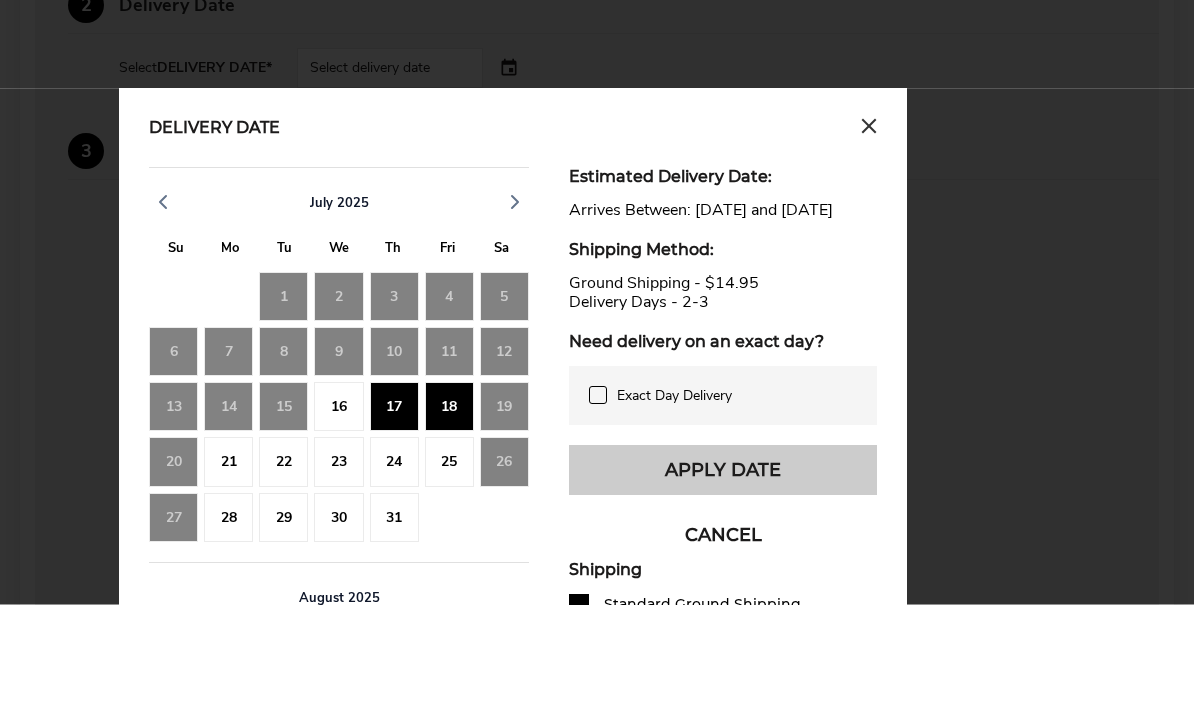 click on "Apply Date" at bounding box center (723, 576) 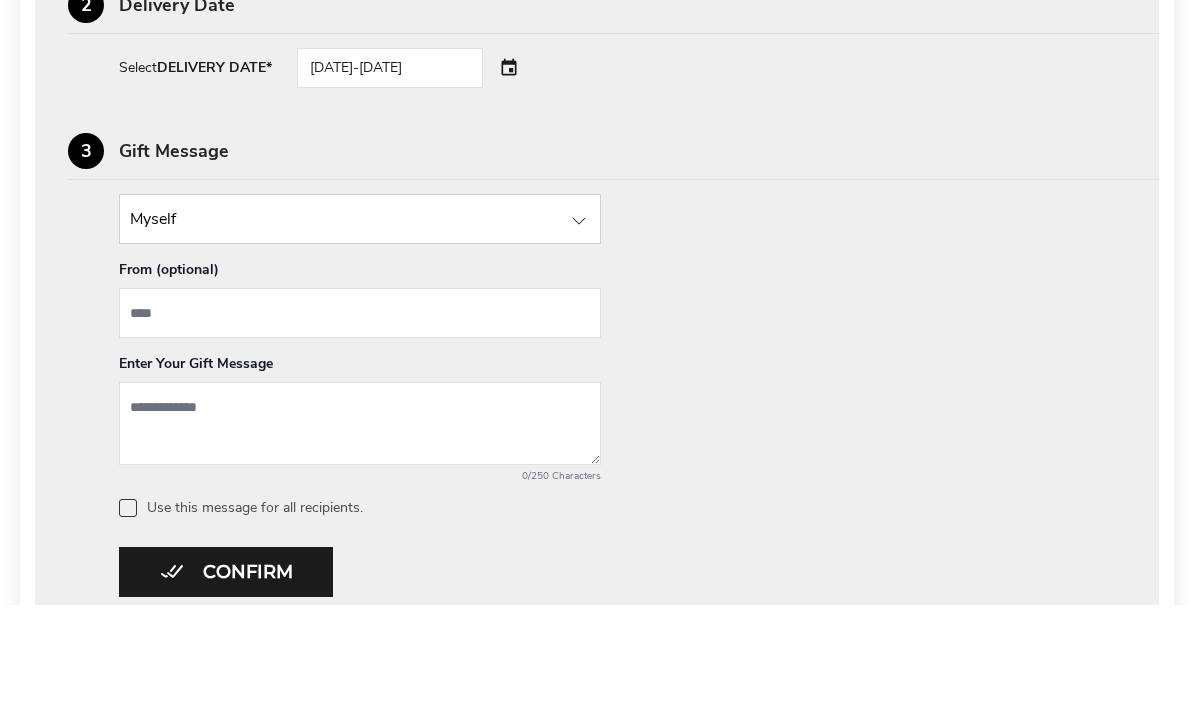 click at bounding box center (360, 529) 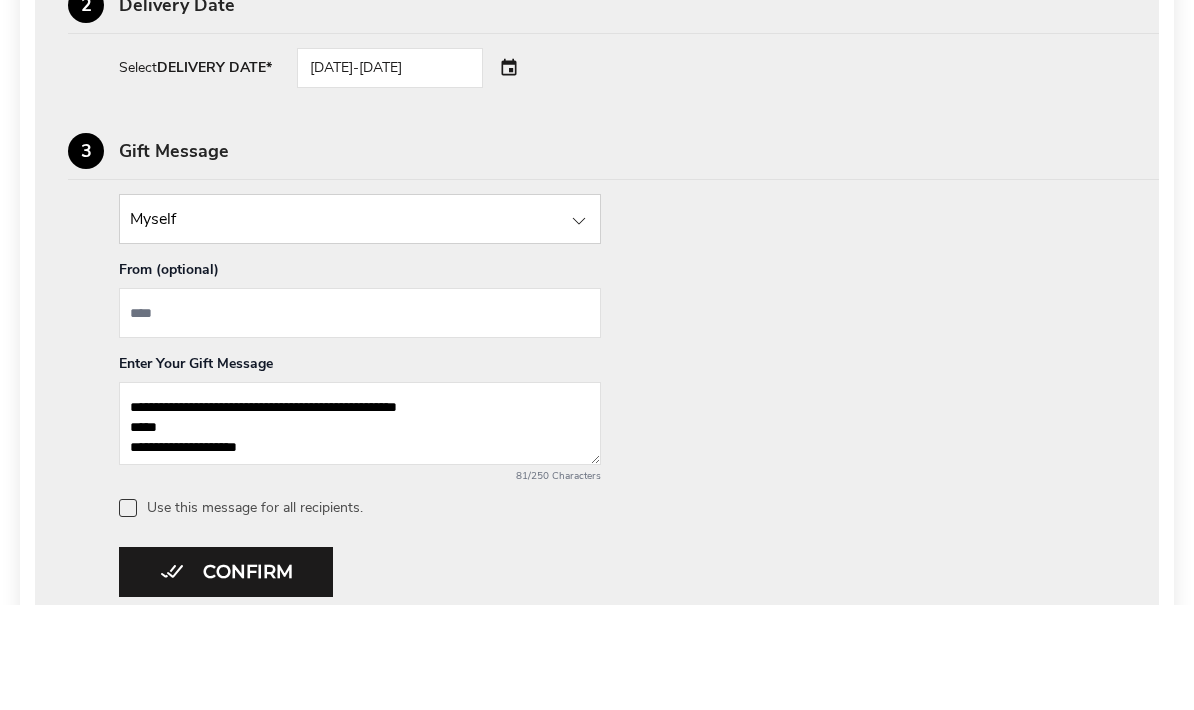 type on "**********" 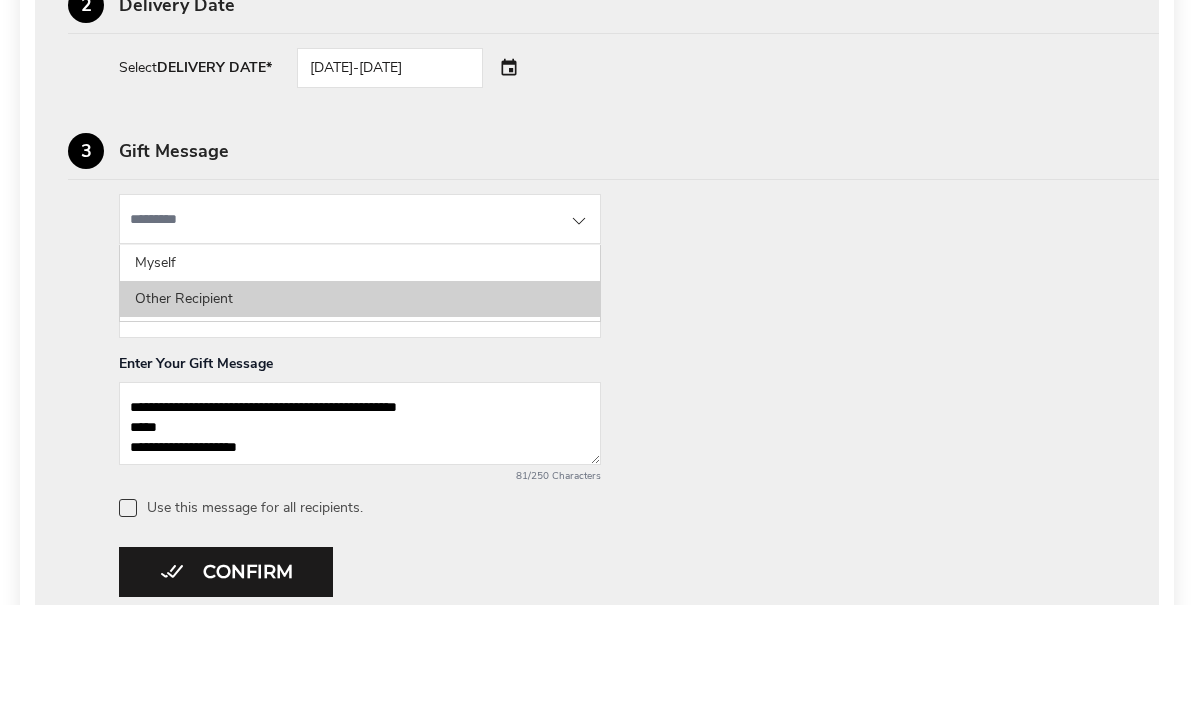 click on "Other Recipient" 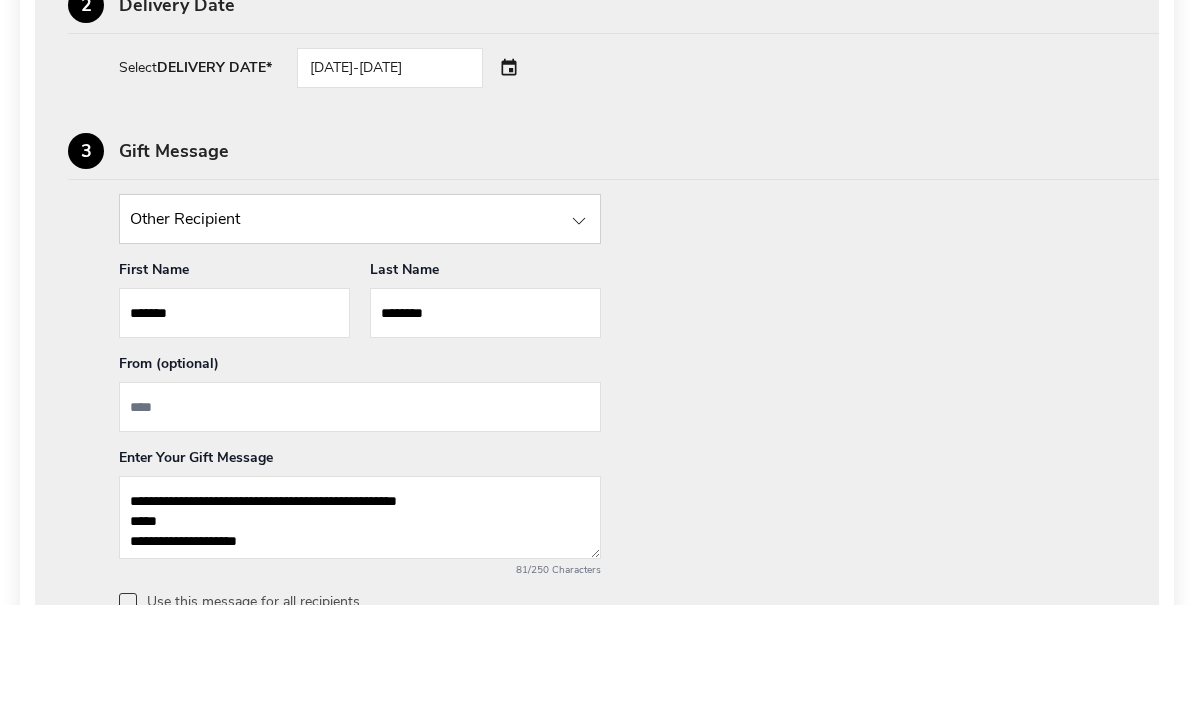 scroll, scrollTop: 930, scrollLeft: 0, axis: vertical 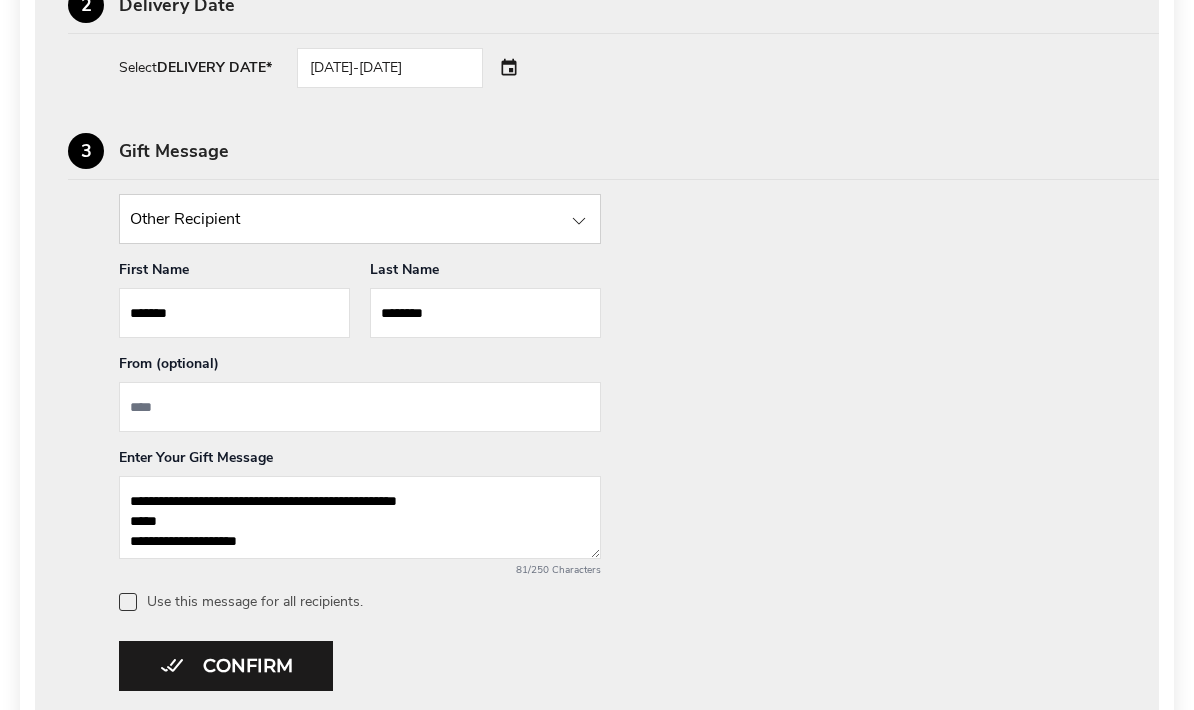 click on "*******" at bounding box center [234, 313] 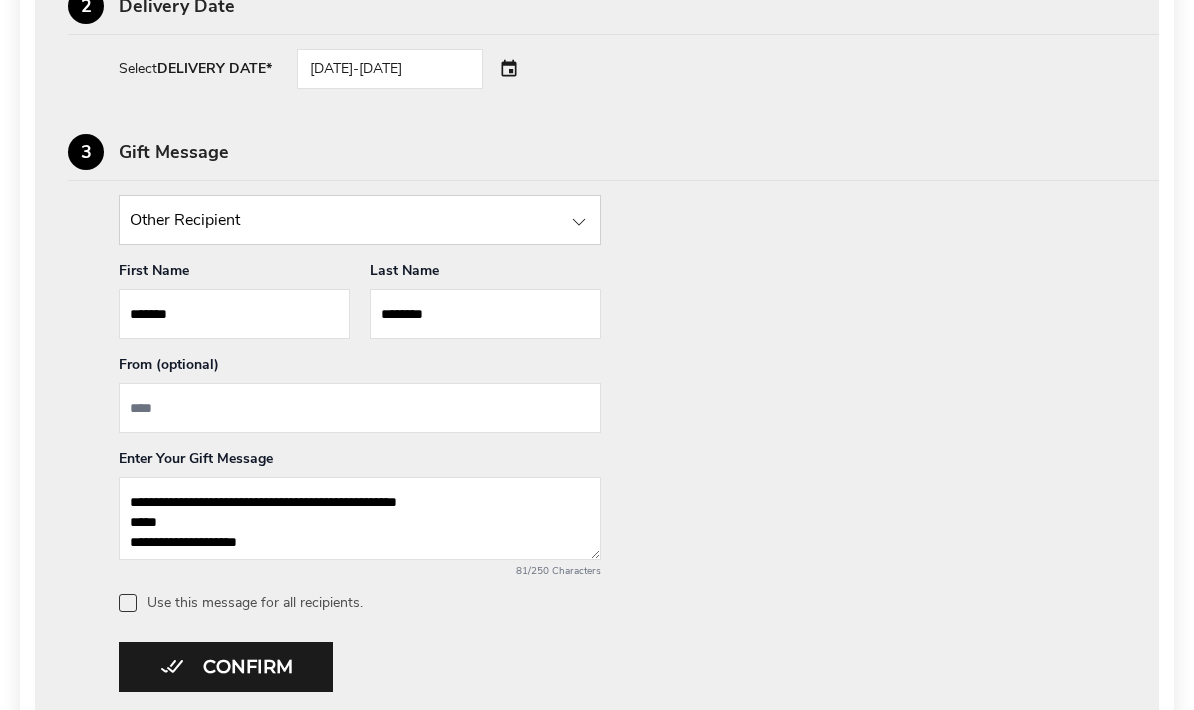 click on "**********" at bounding box center (597, 403) 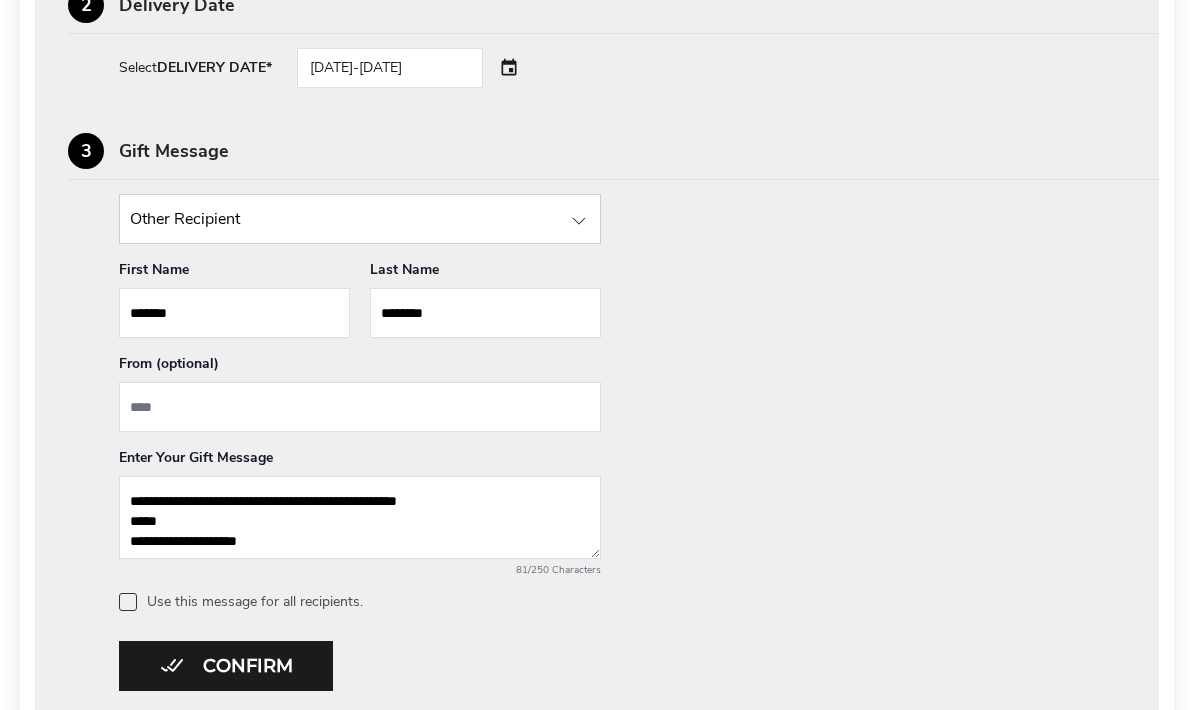 click at bounding box center [360, 407] 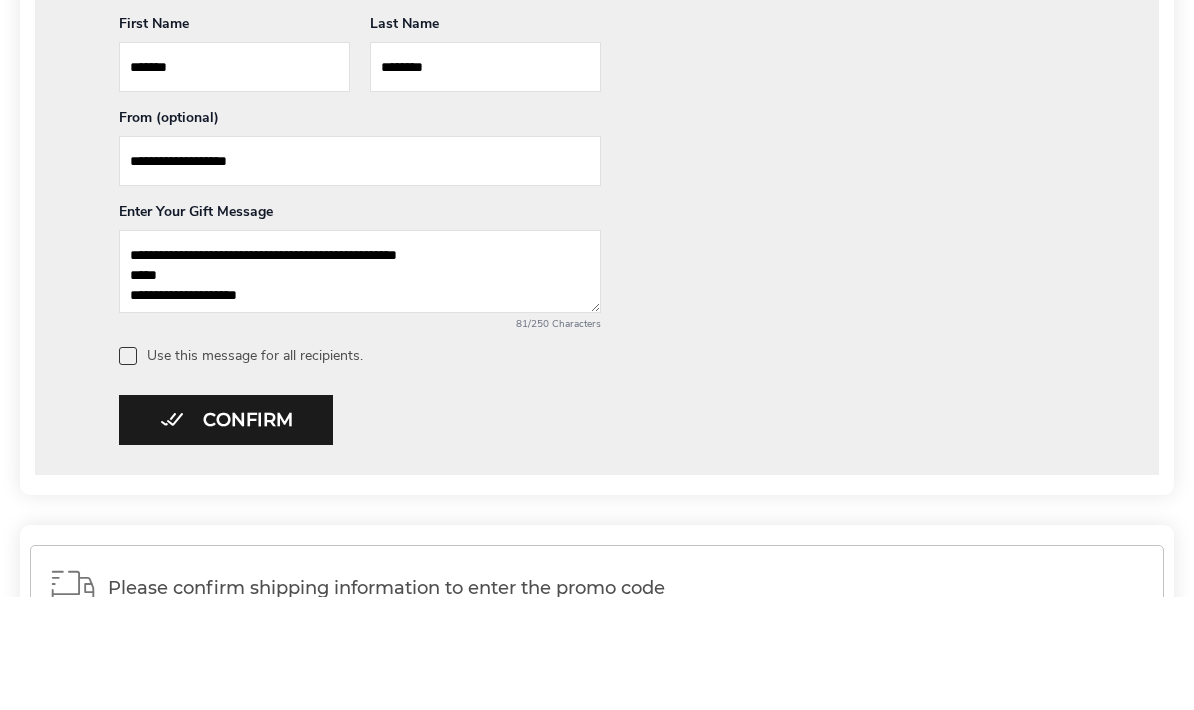 scroll, scrollTop: 1068, scrollLeft: 0, axis: vertical 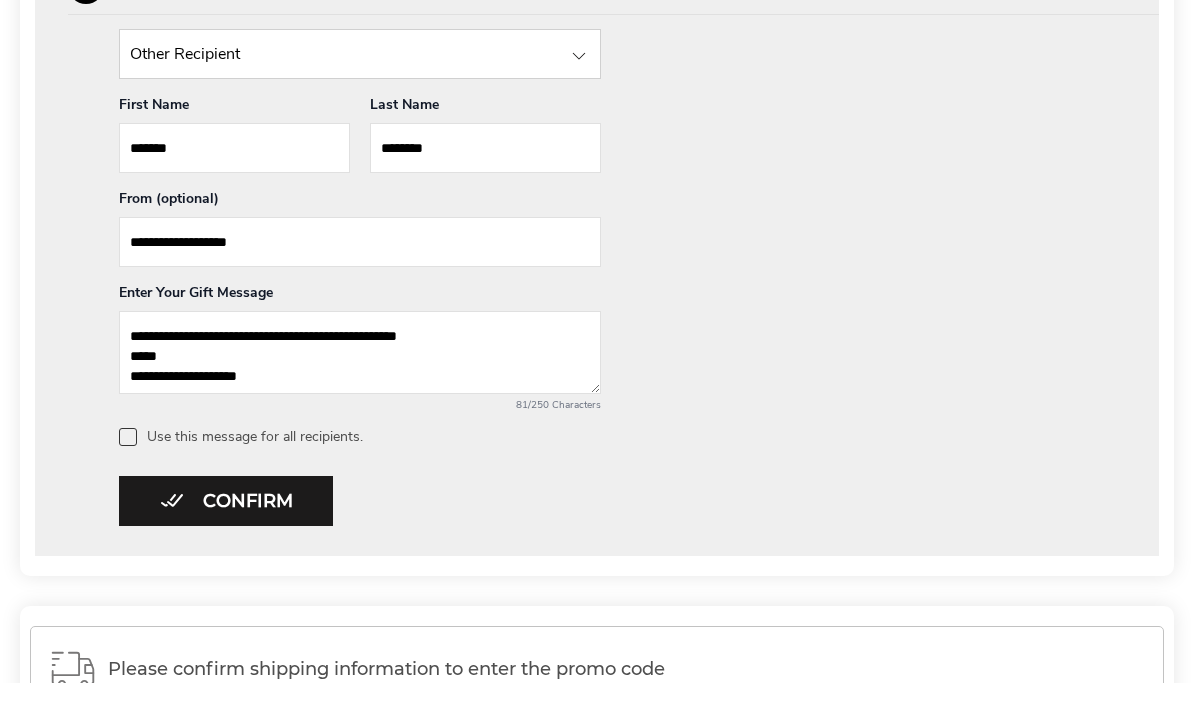 type on "**********" 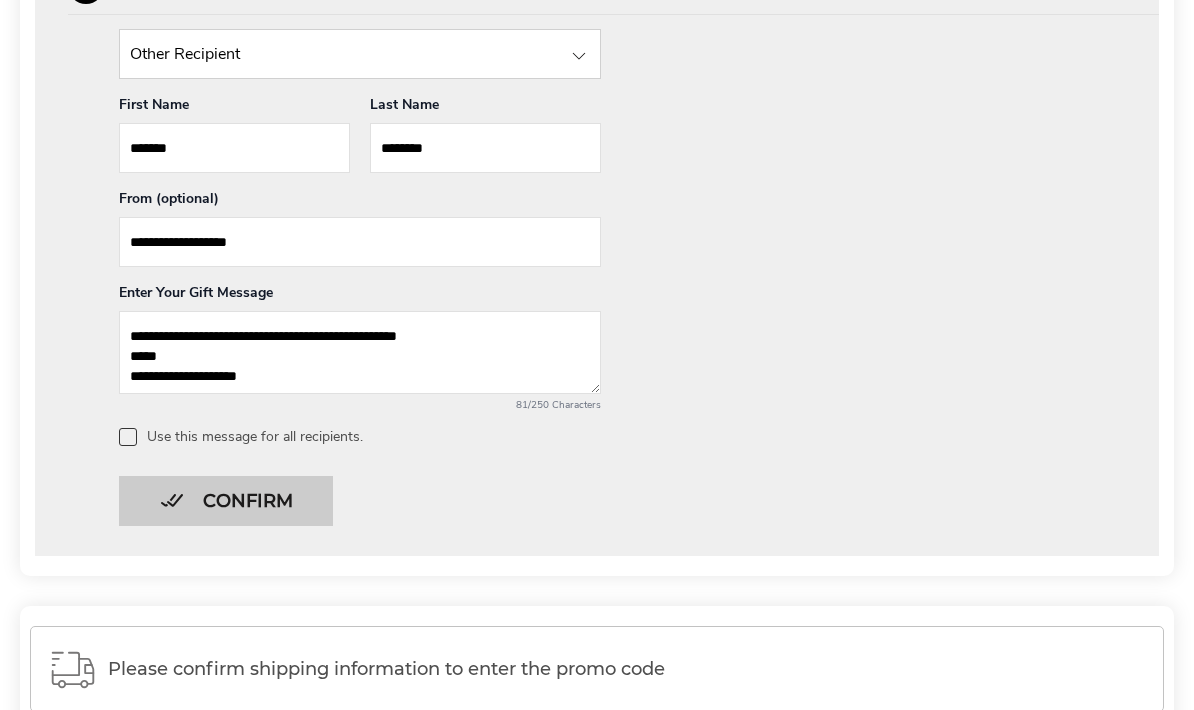 click on "Confirm" at bounding box center (226, 501) 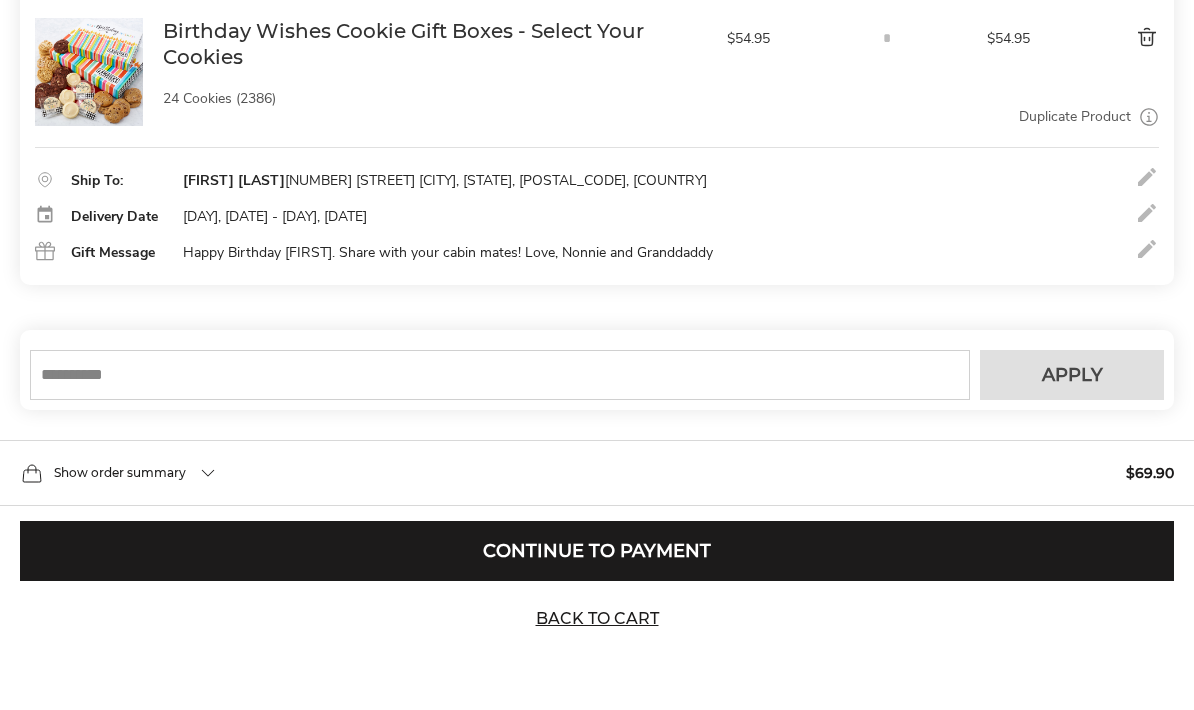 scroll, scrollTop: 505, scrollLeft: 0, axis: vertical 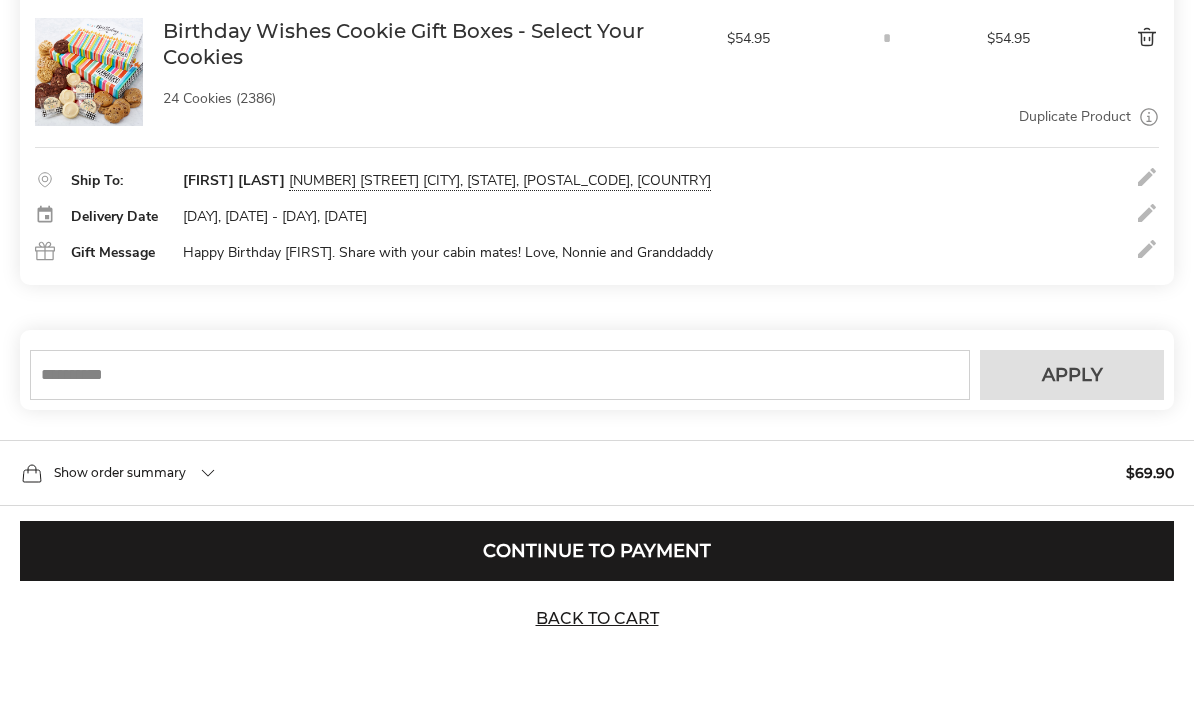 click at bounding box center [500, 375] 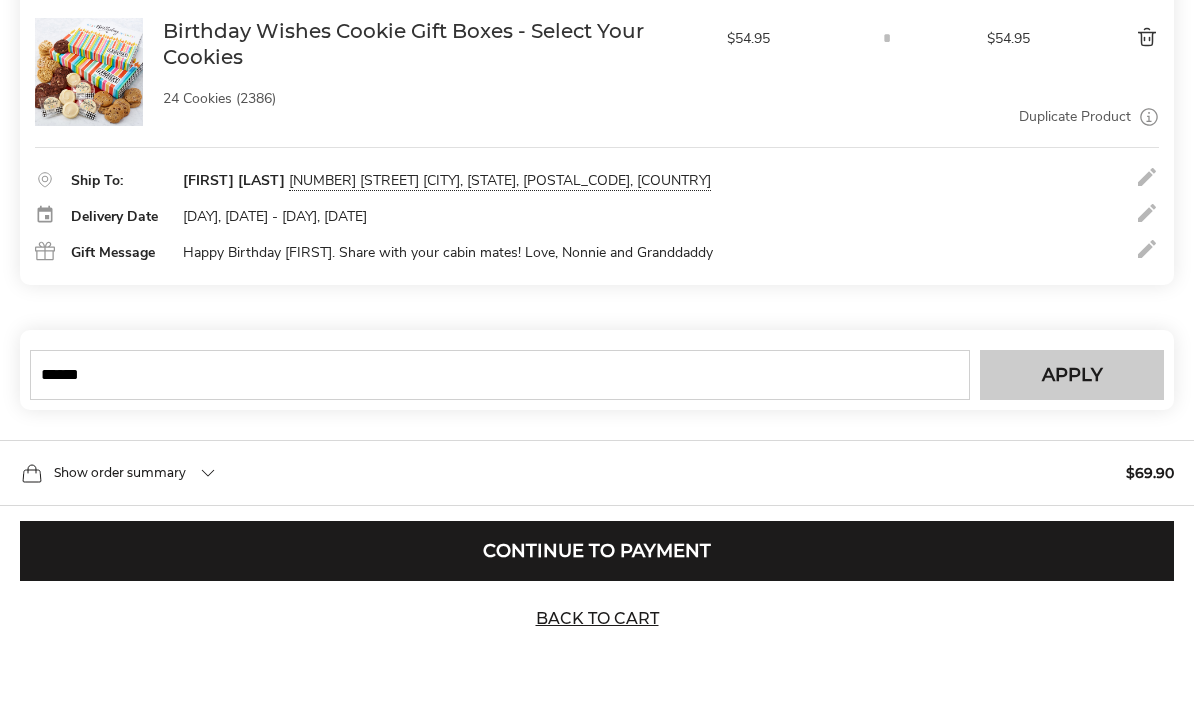 type on "******" 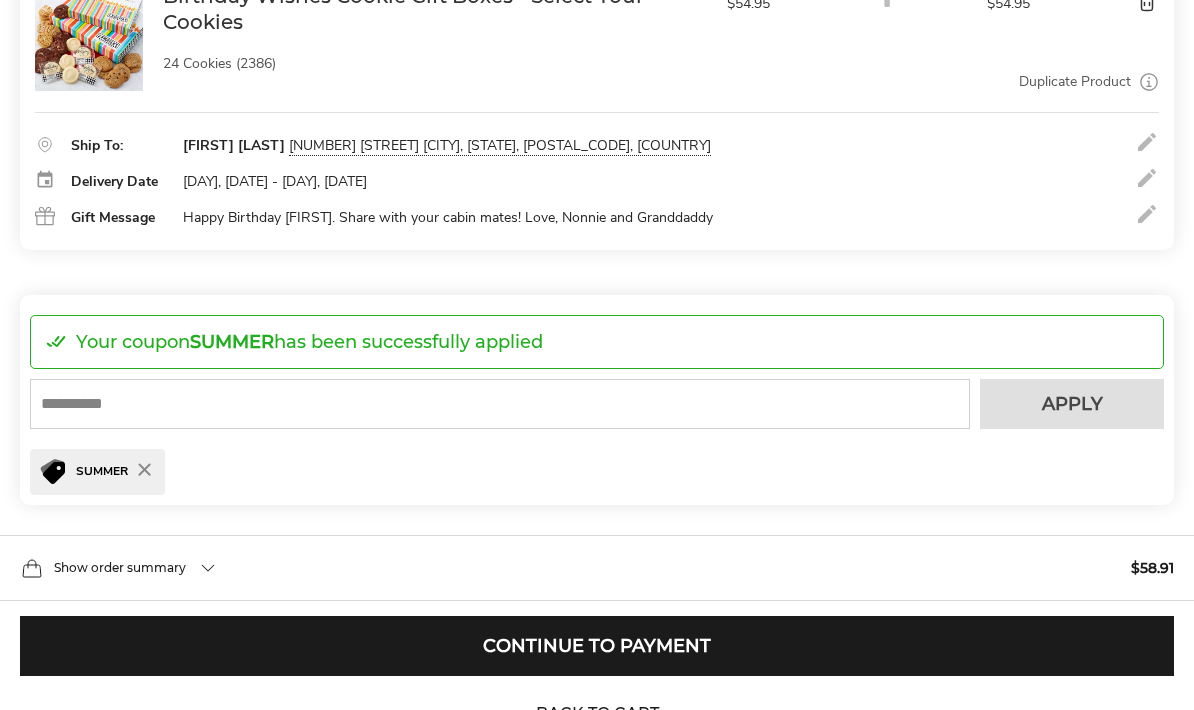 scroll, scrollTop: 555, scrollLeft: 0, axis: vertical 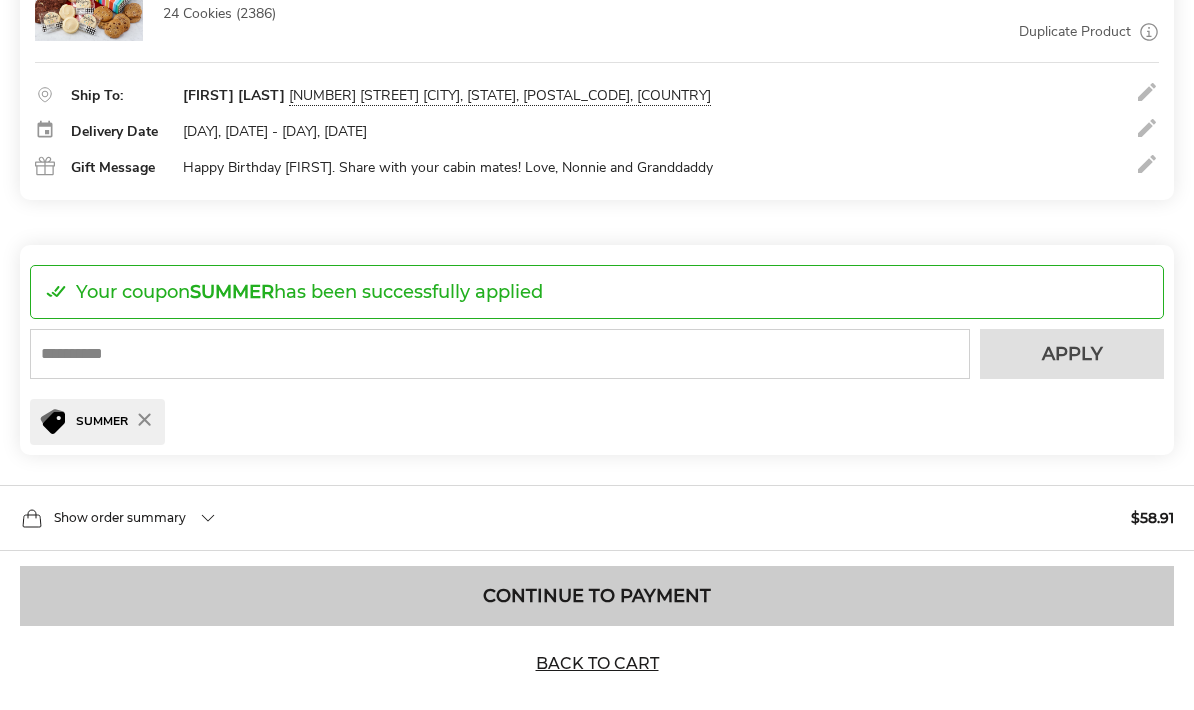 click on "Continue to Payment" at bounding box center (597, 596) 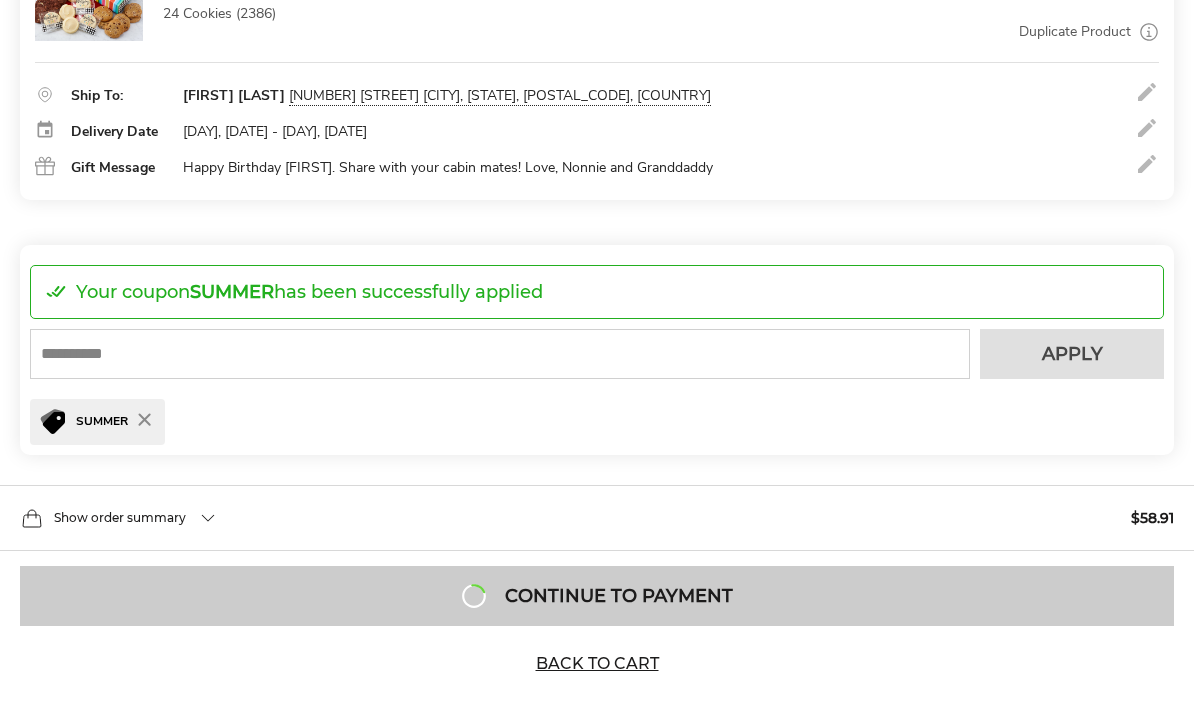 scroll, scrollTop: 635, scrollLeft: 0, axis: vertical 